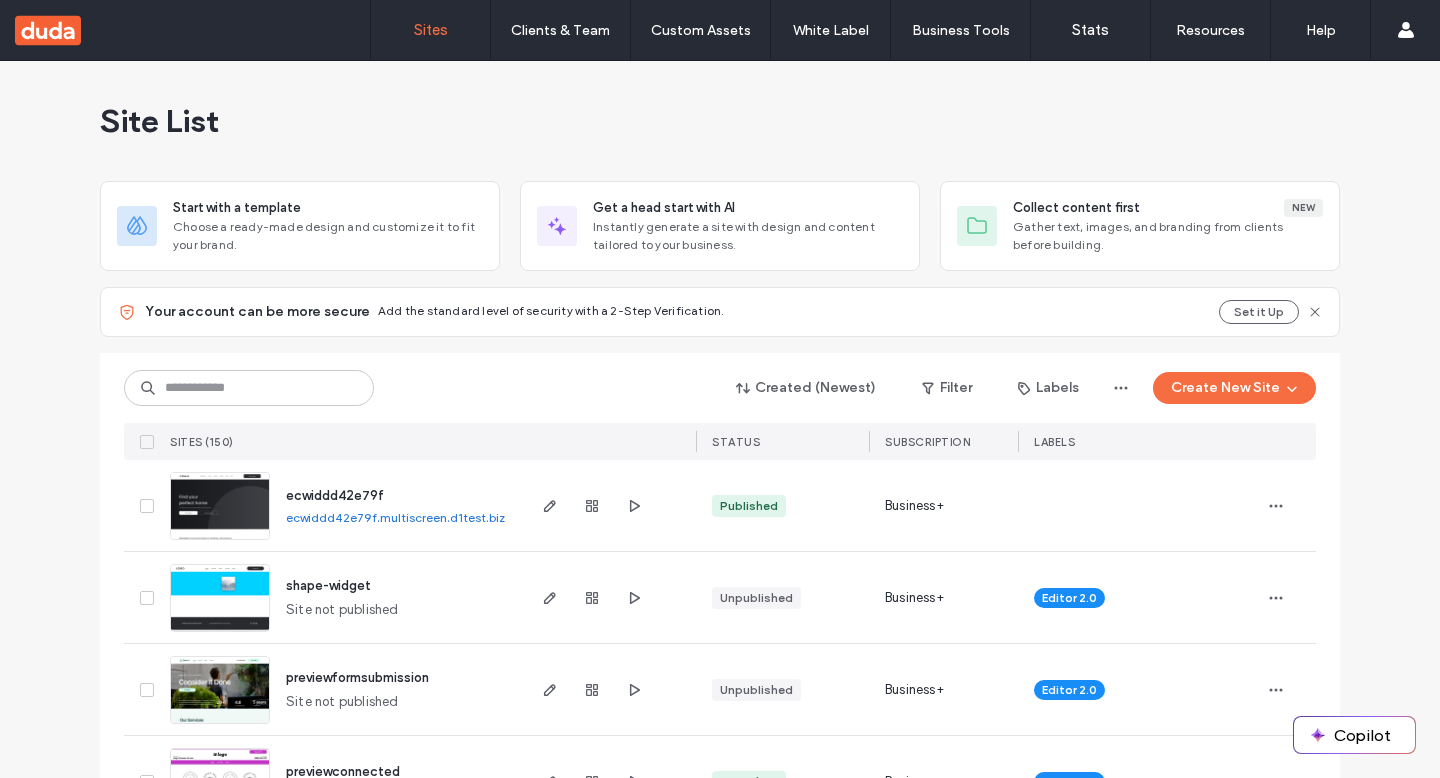 scroll, scrollTop: 0, scrollLeft: 0, axis: both 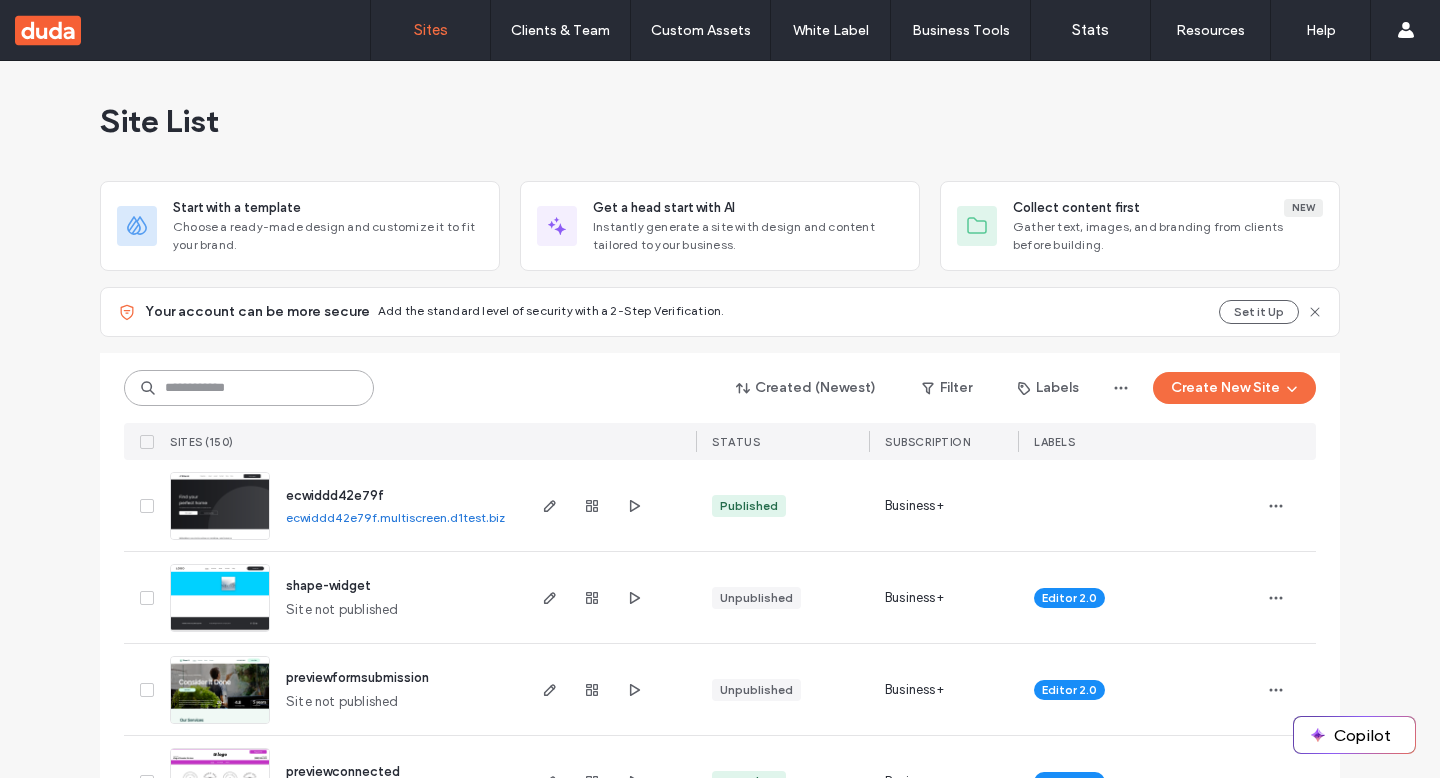 click at bounding box center (249, 388) 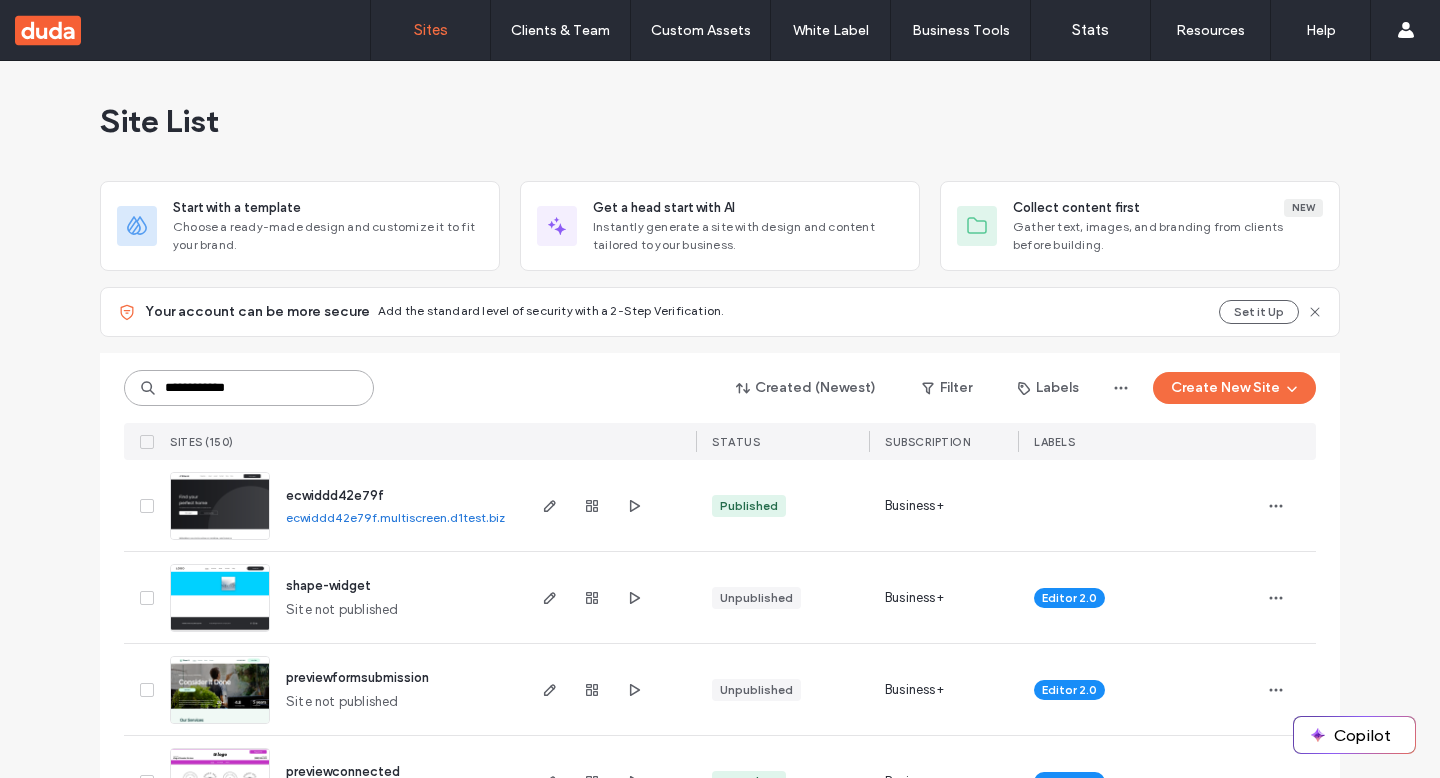 type on "**********" 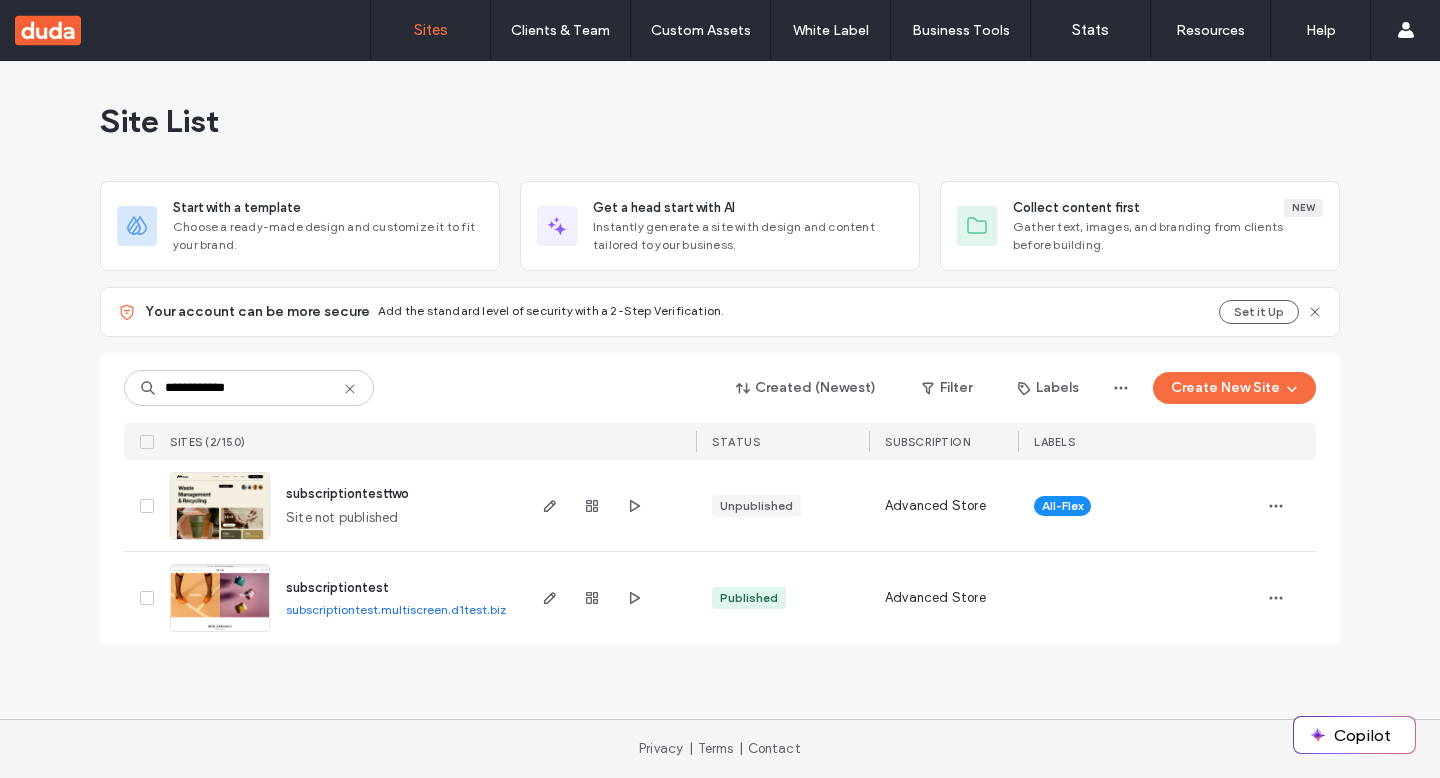 click on "subscriptiontest.multiscreen.d1test.biz" at bounding box center [396, 609] 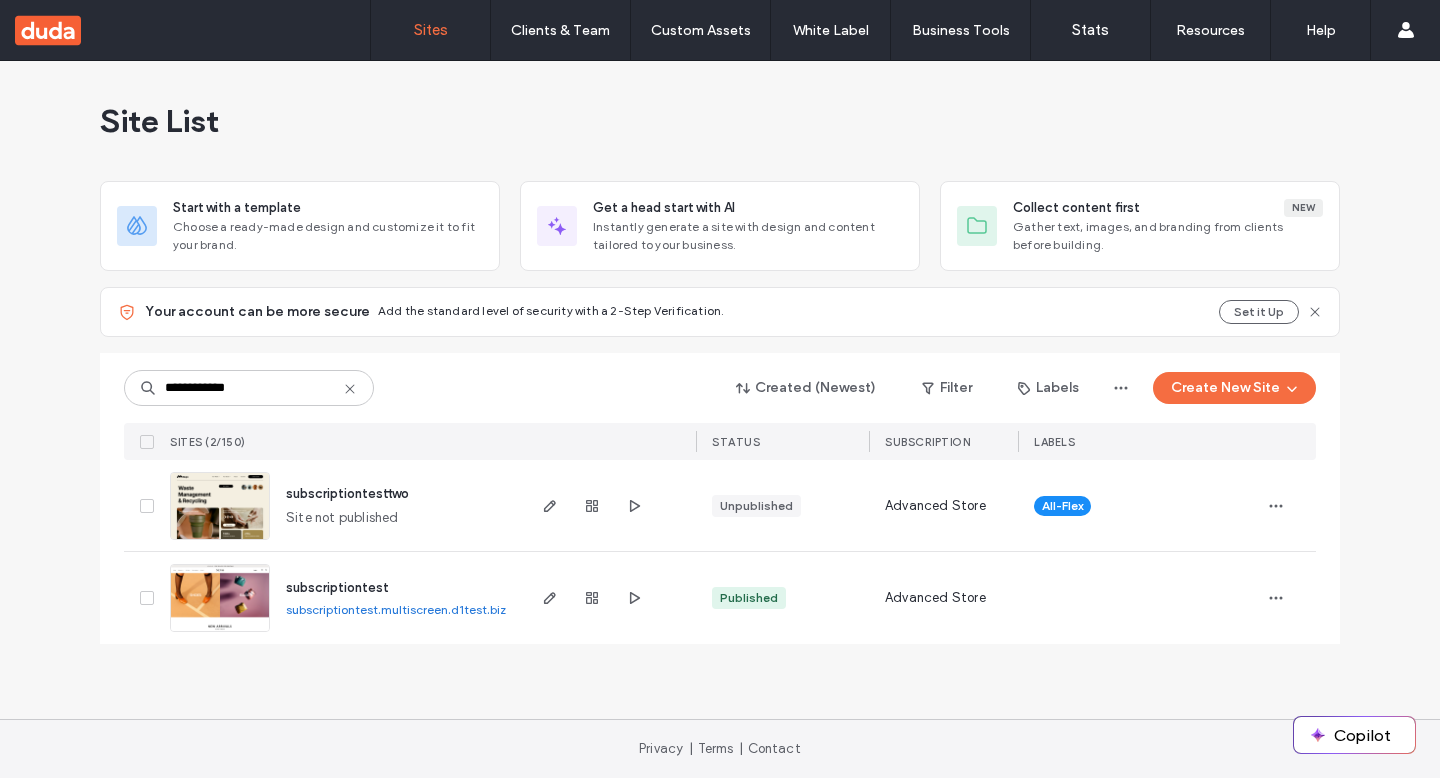 click at bounding box center [220, 633] 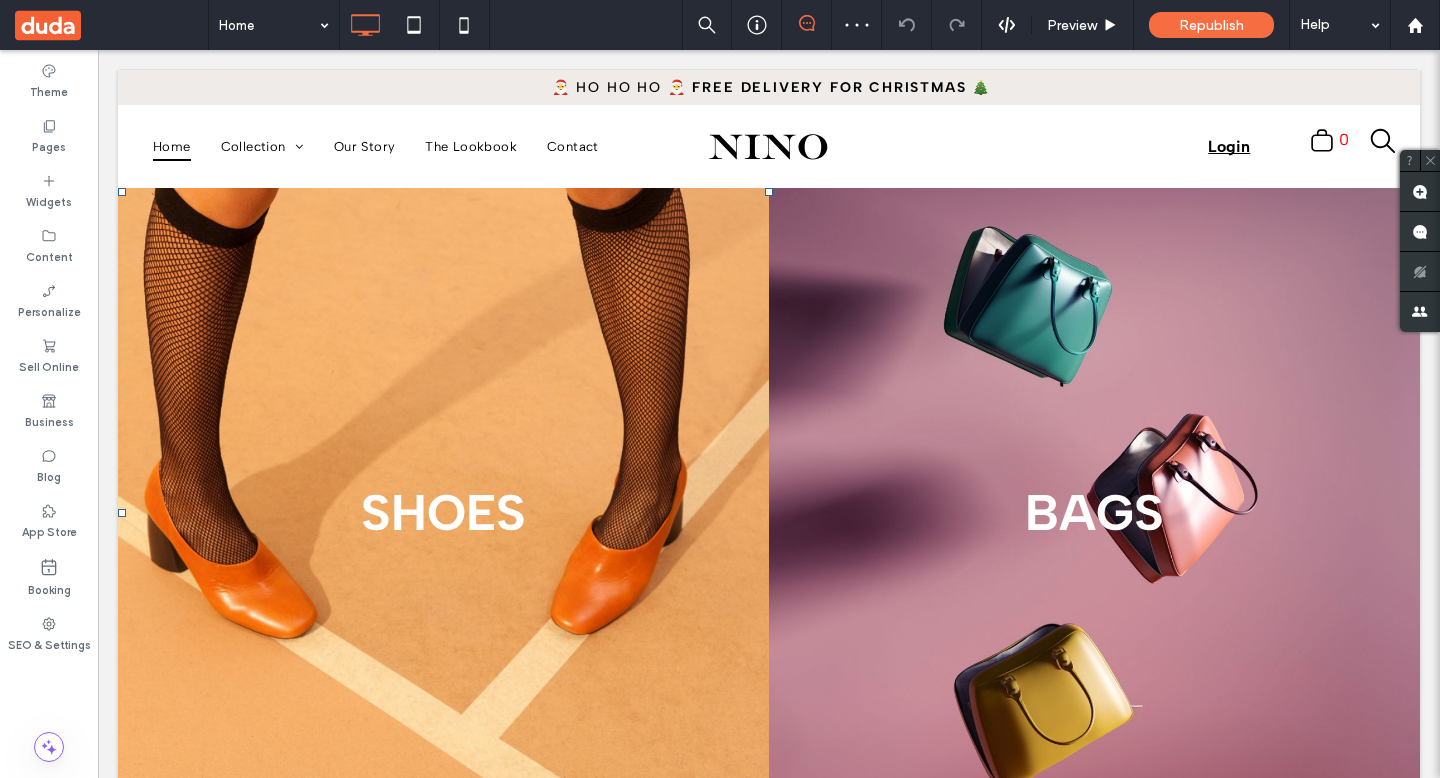 scroll, scrollTop: 0, scrollLeft: 0, axis: both 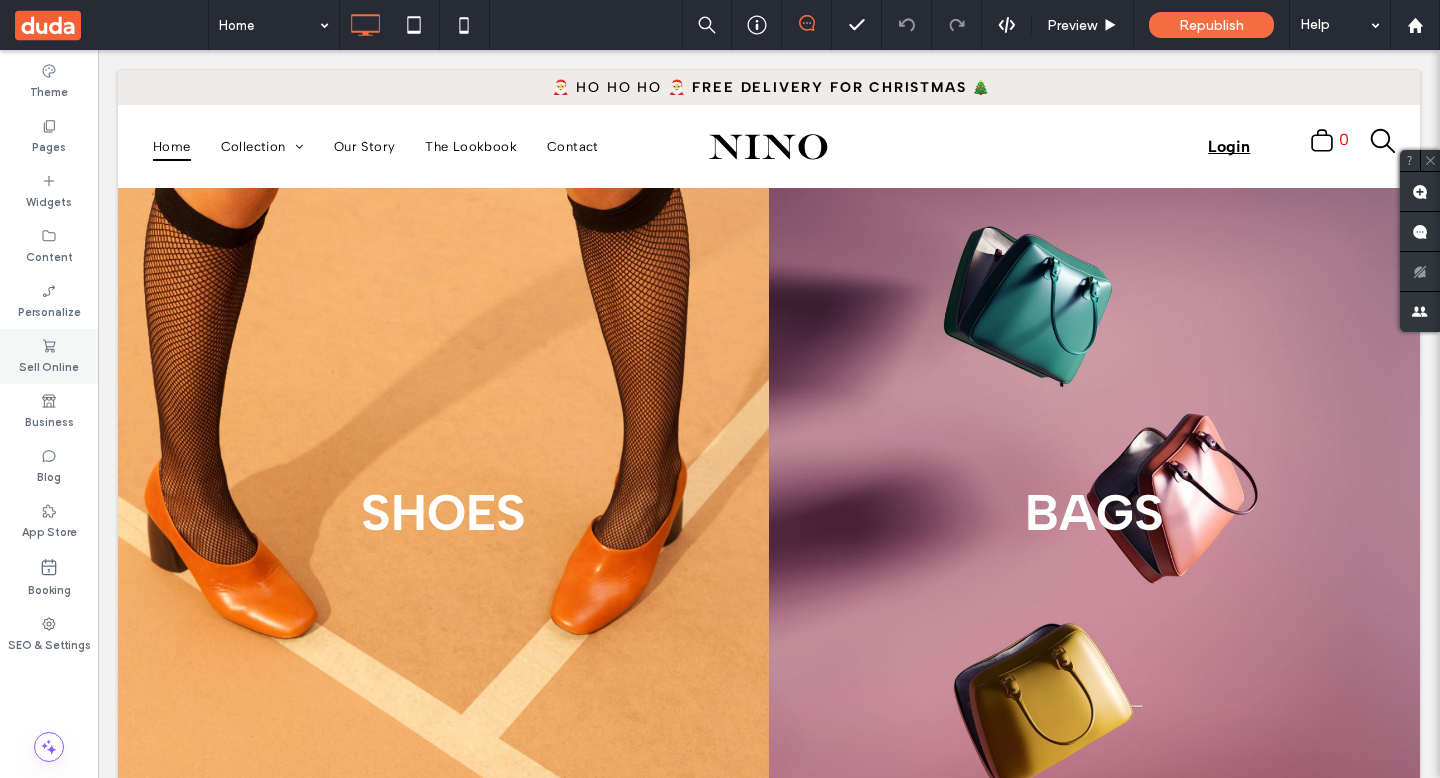 click on "Sell Online" at bounding box center [49, 365] 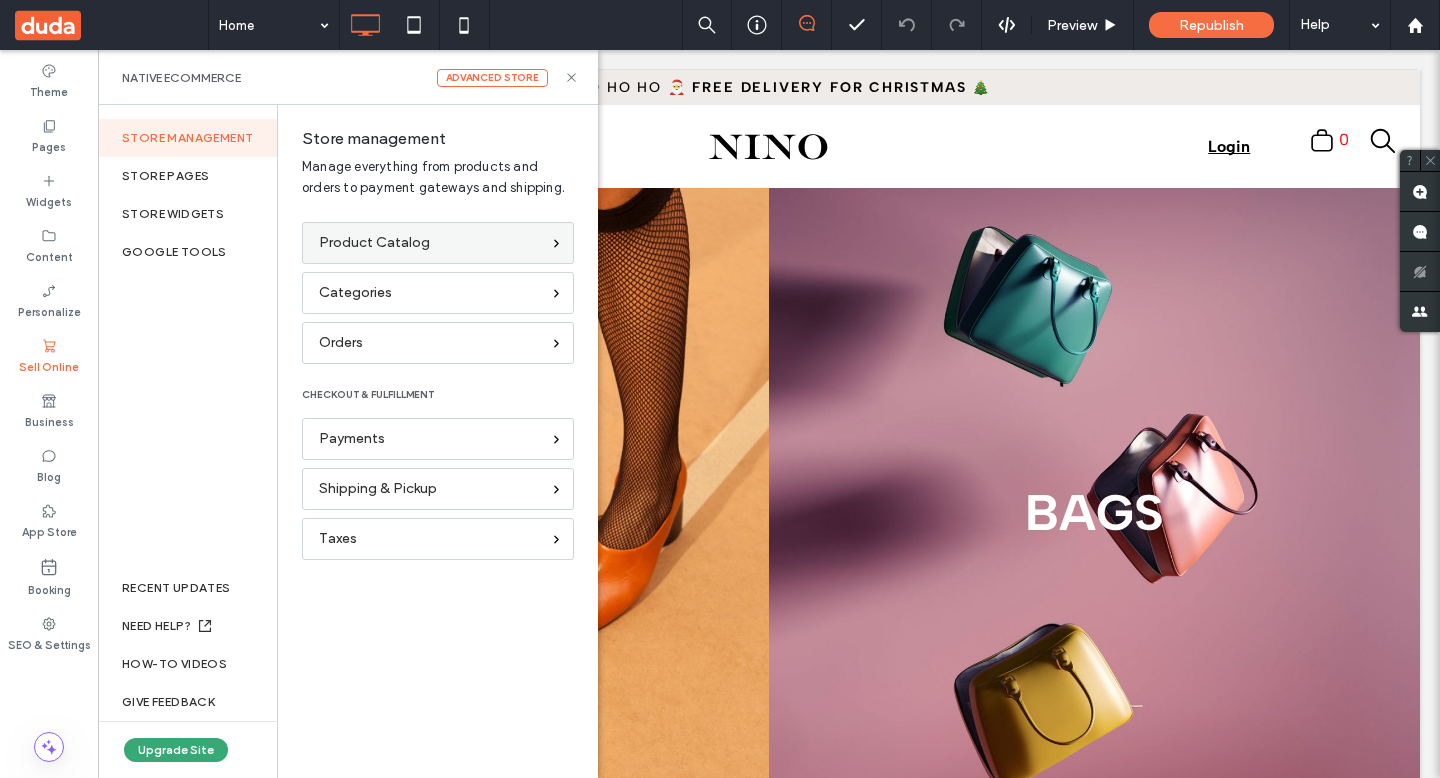click on "Product Catalog" at bounding box center (374, 243) 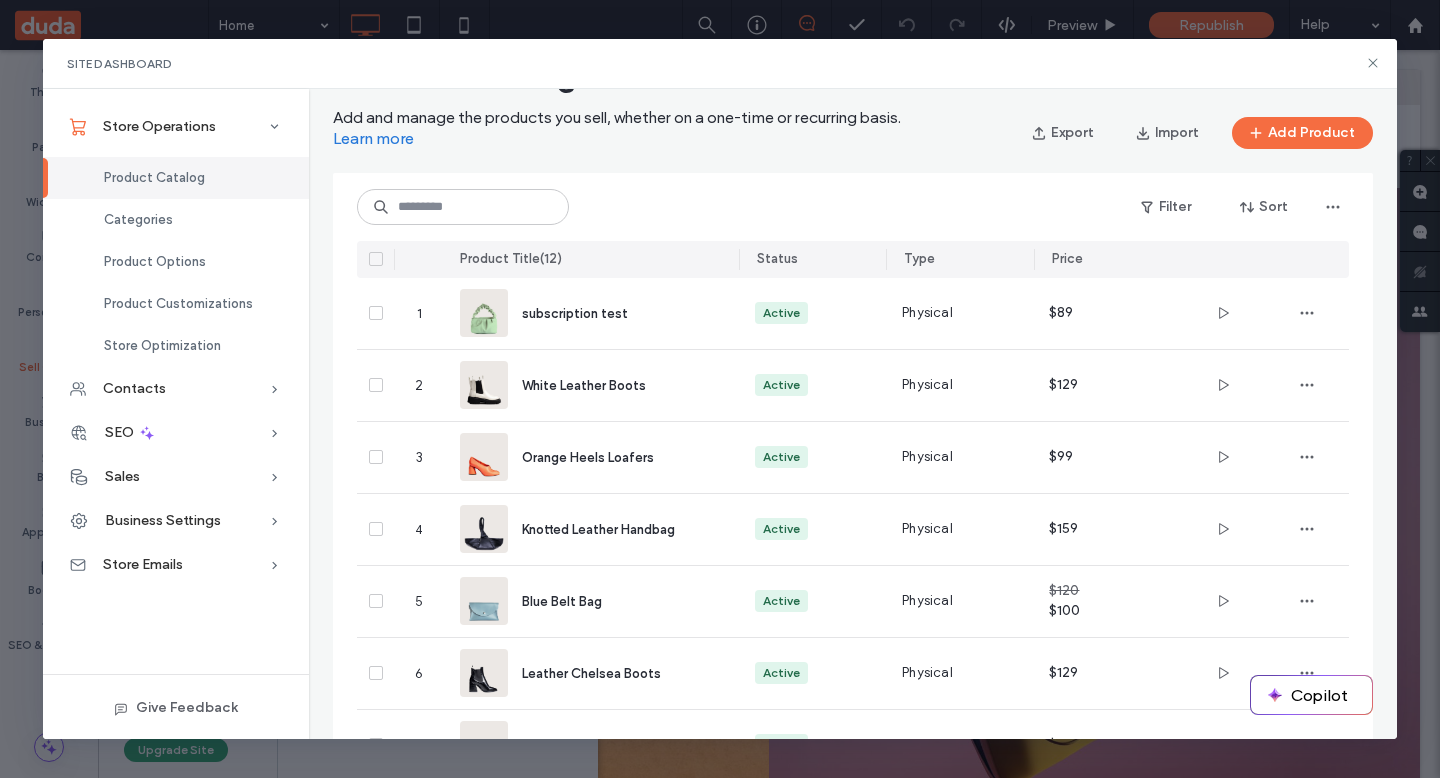 scroll, scrollTop: 79, scrollLeft: 0, axis: vertical 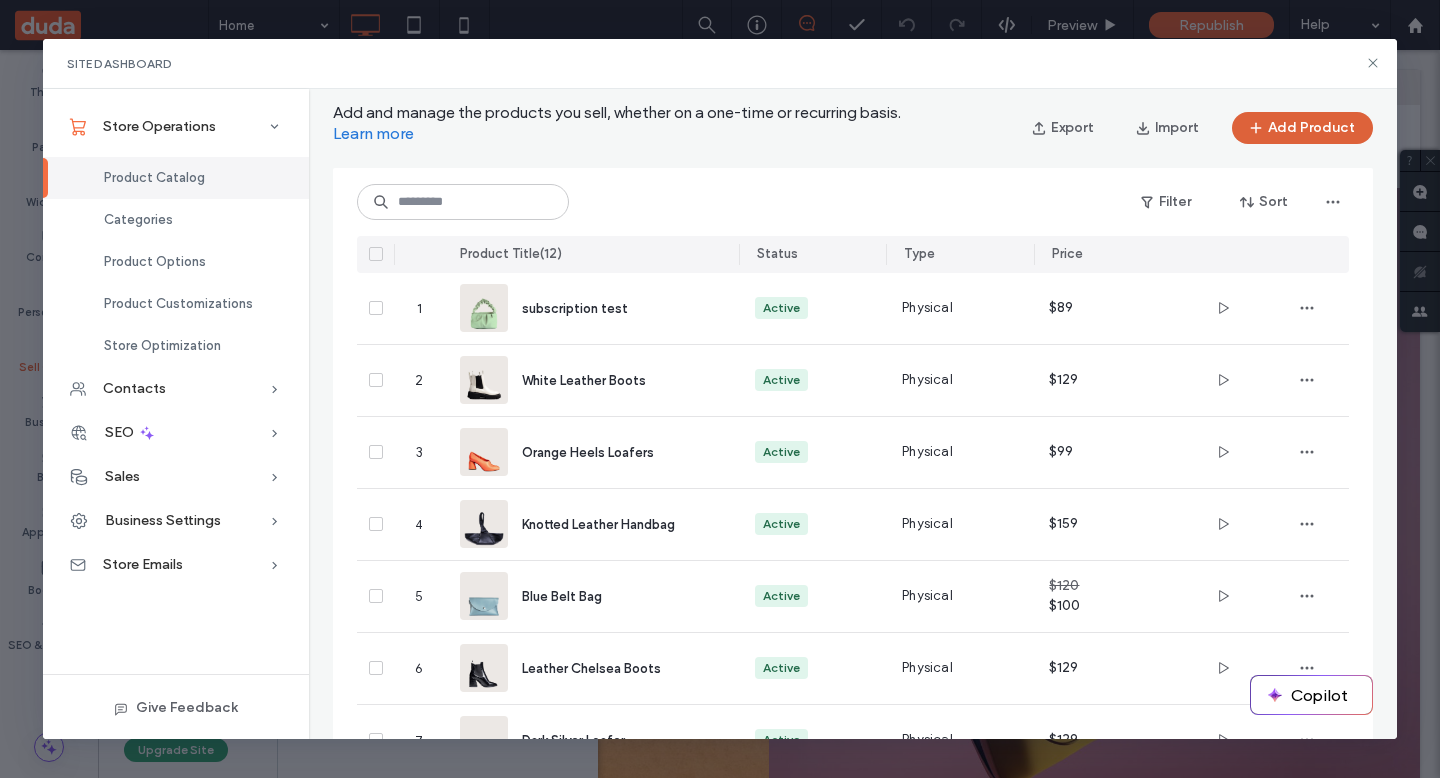 click on "Add Product" at bounding box center [1302, 128] 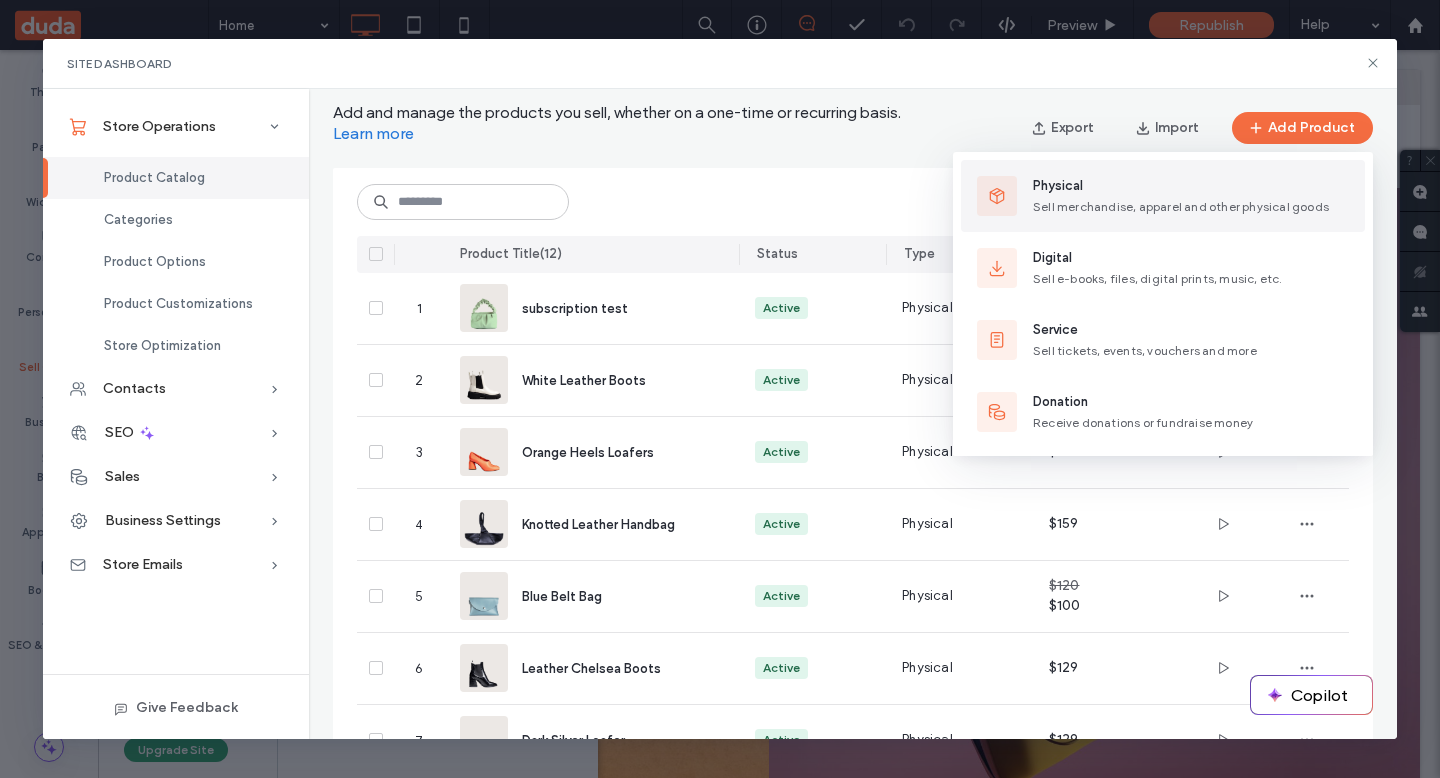 click on "Sell merchandise, apparel and other physical goods" at bounding box center [1181, 206] 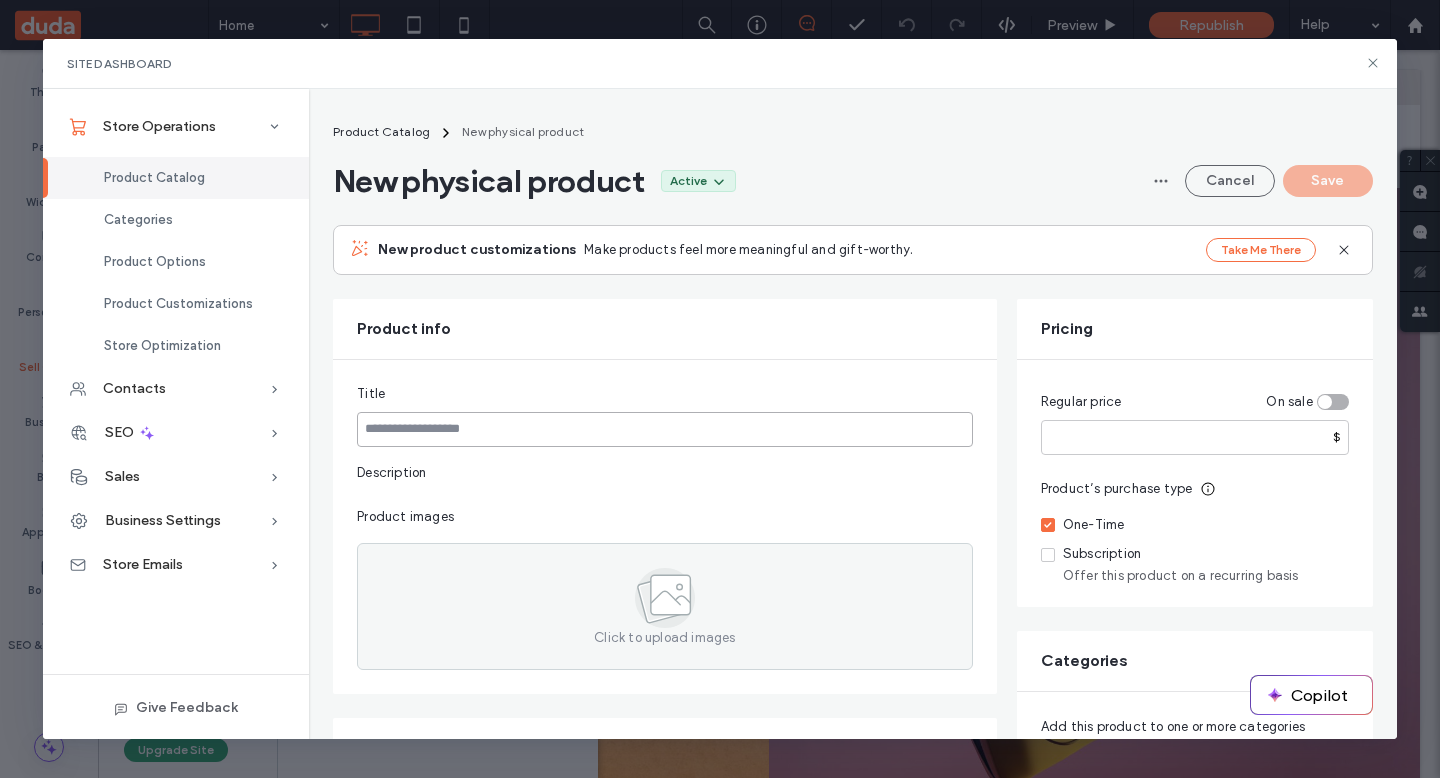 click at bounding box center (665, 429) 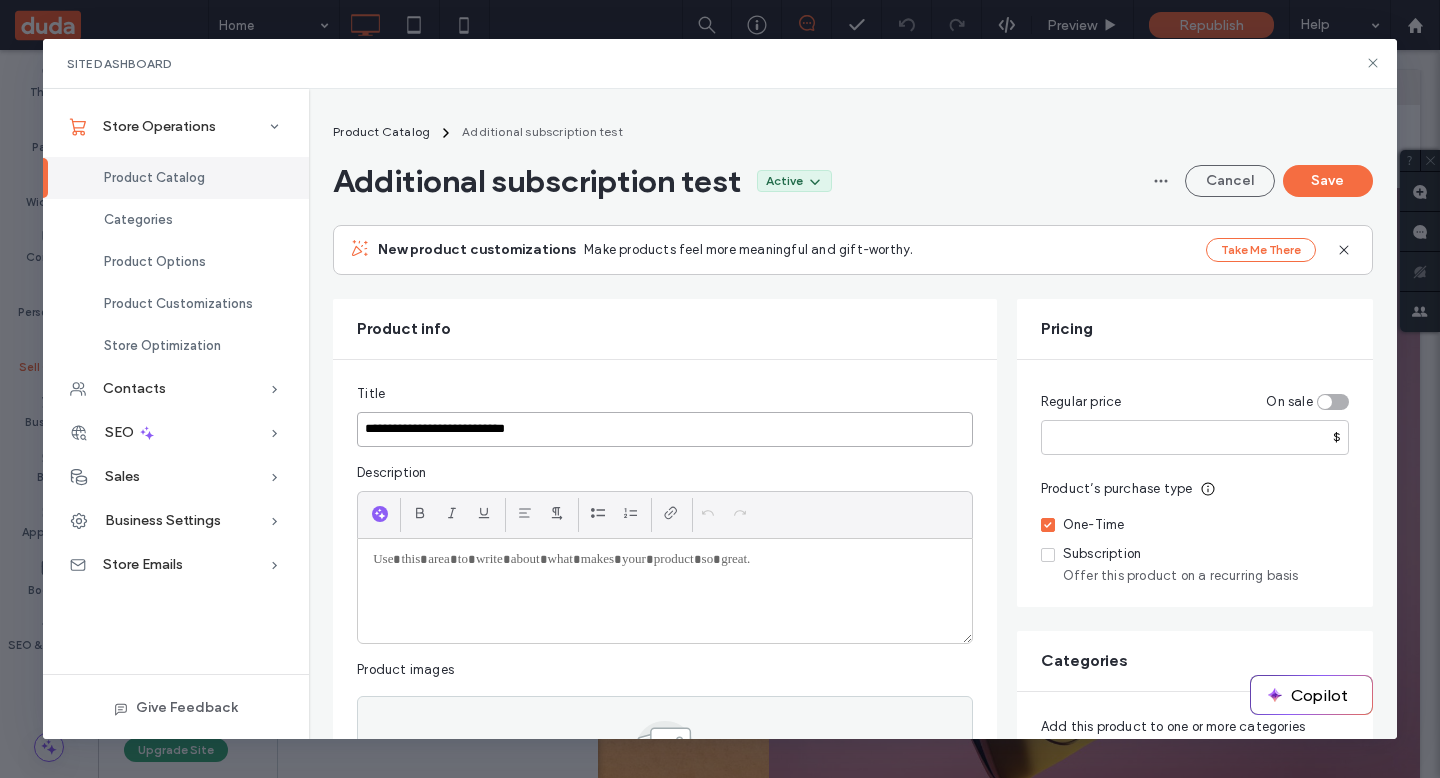 type on "**********" 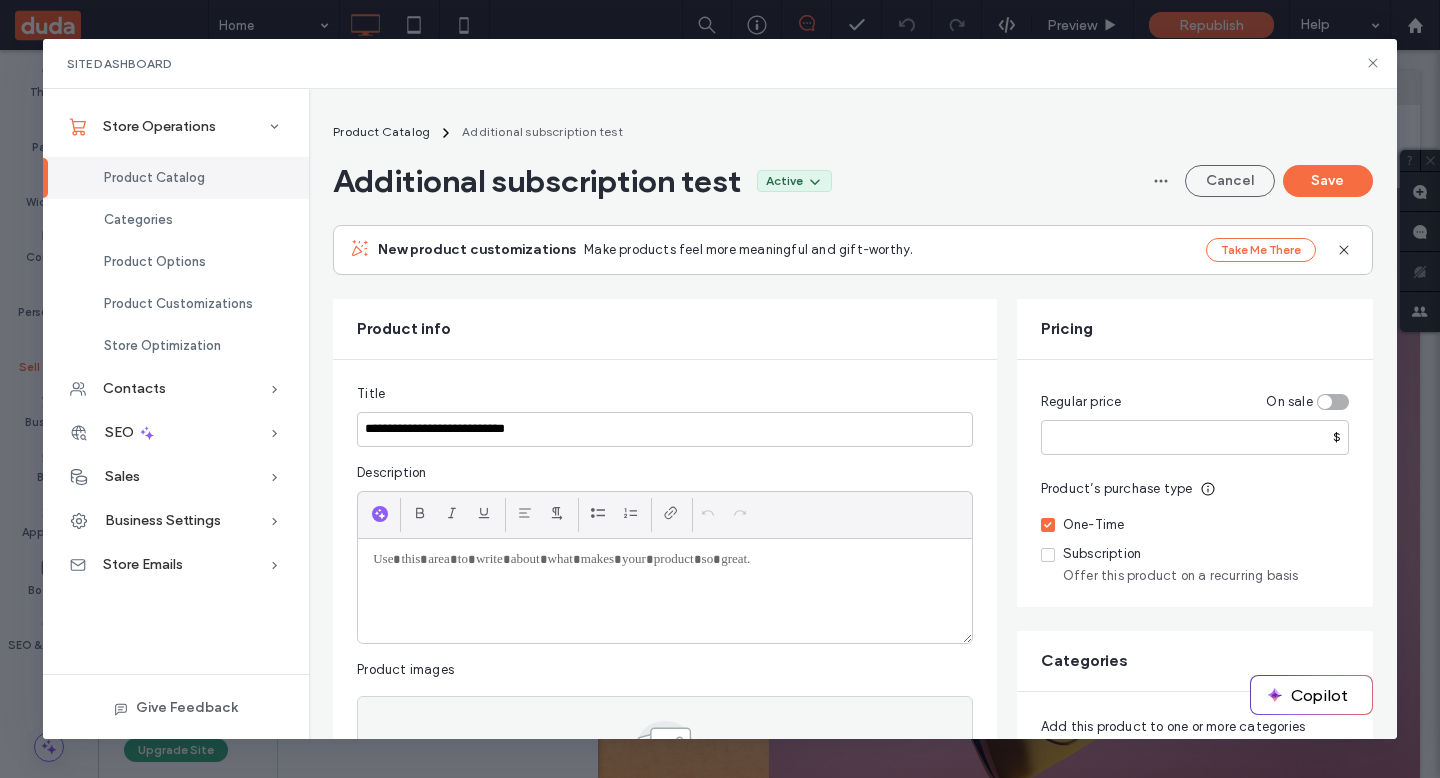 drag, startPoint x: 1184, startPoint y: 406, endPoint x: 1171, endPoint y: 436, distance: 32.695564 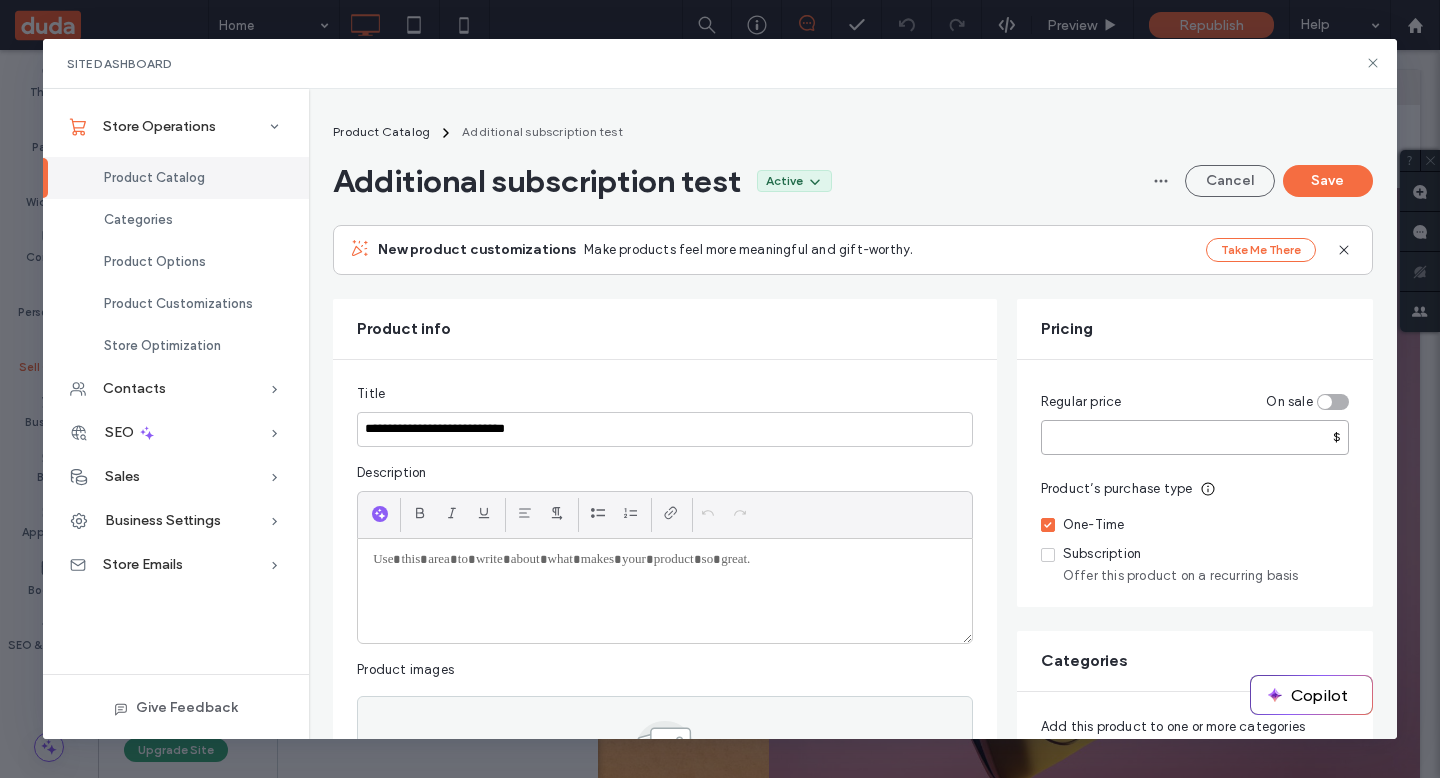 click at bounding box center [1195, 437] 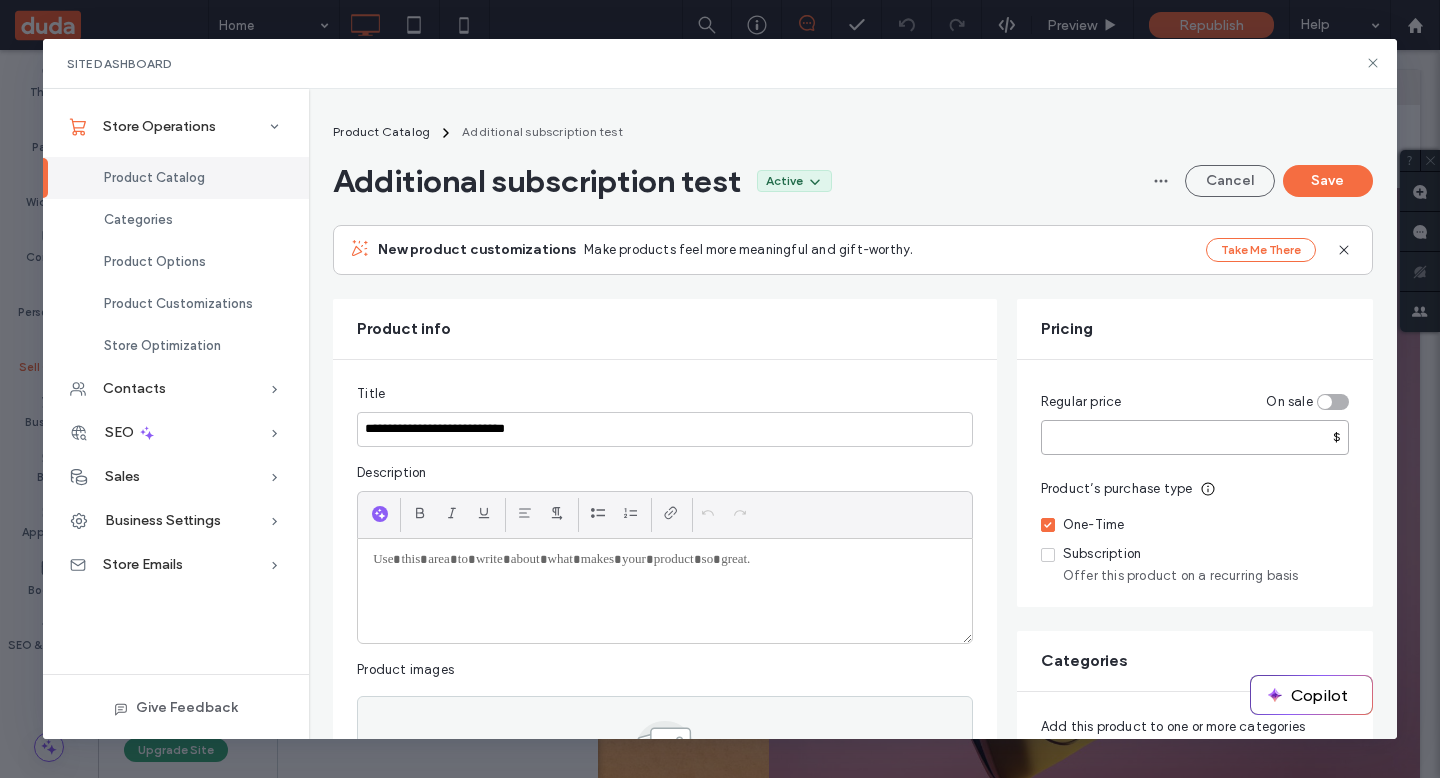type on "***" 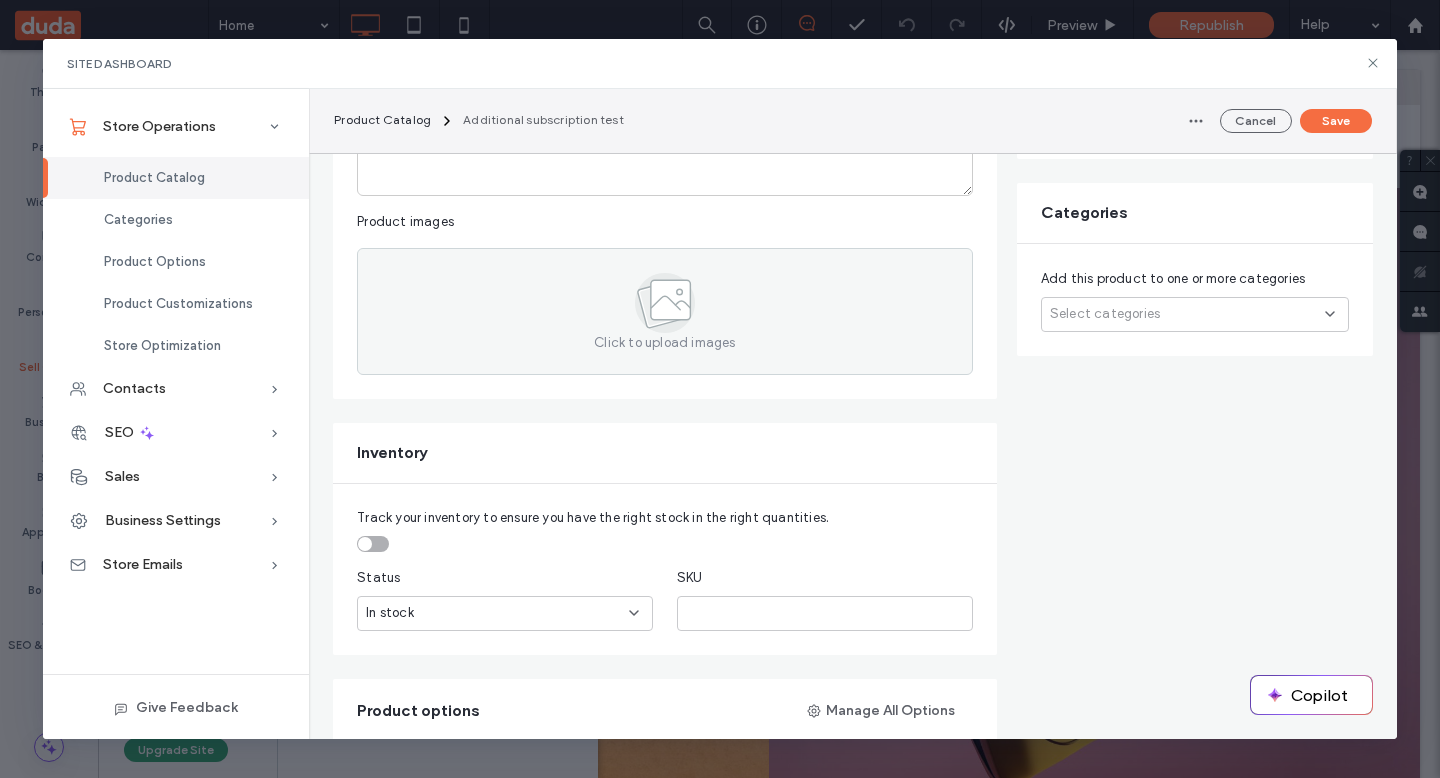 scroll, scrollTop: 0, scrollLeft: 0, axis: both 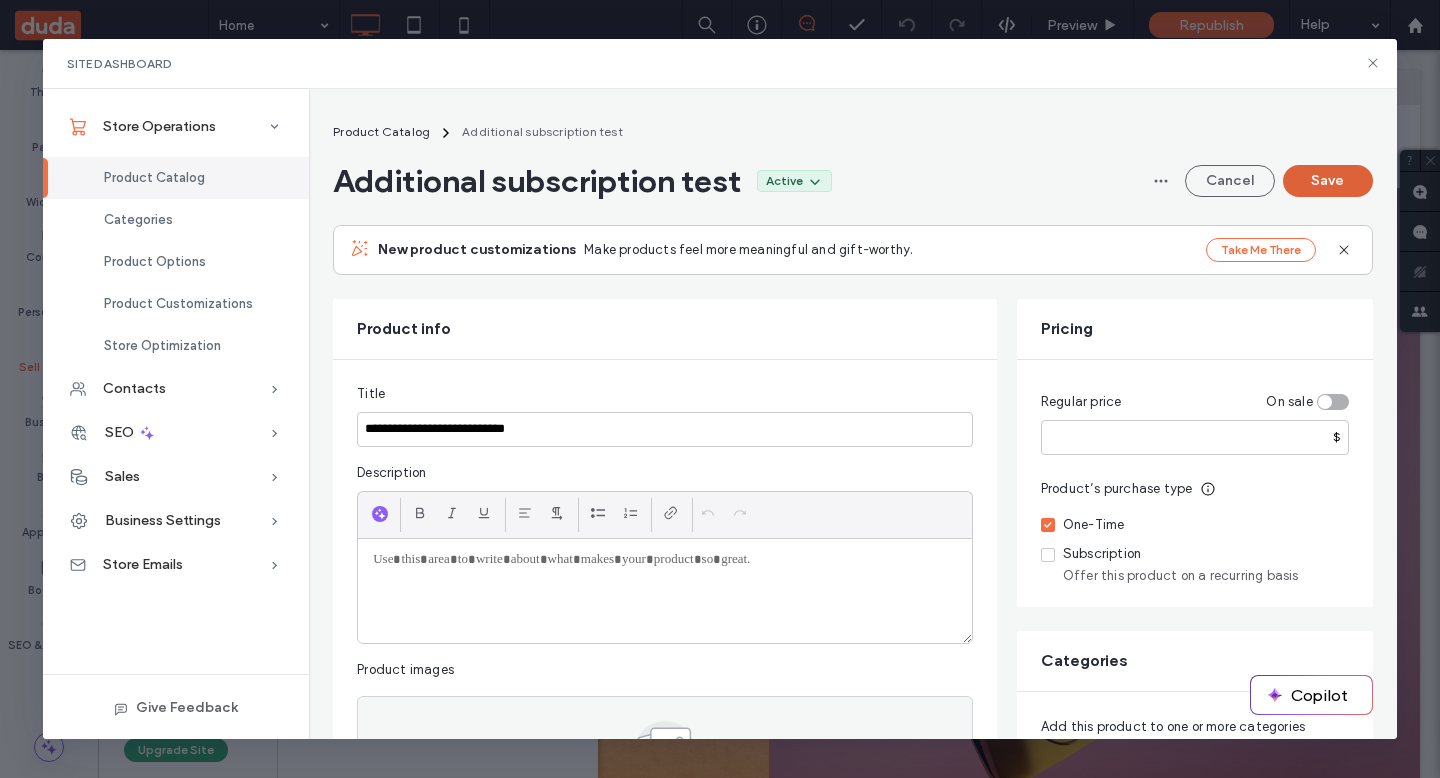 click on "Save" at bounding box center (1328, 181) 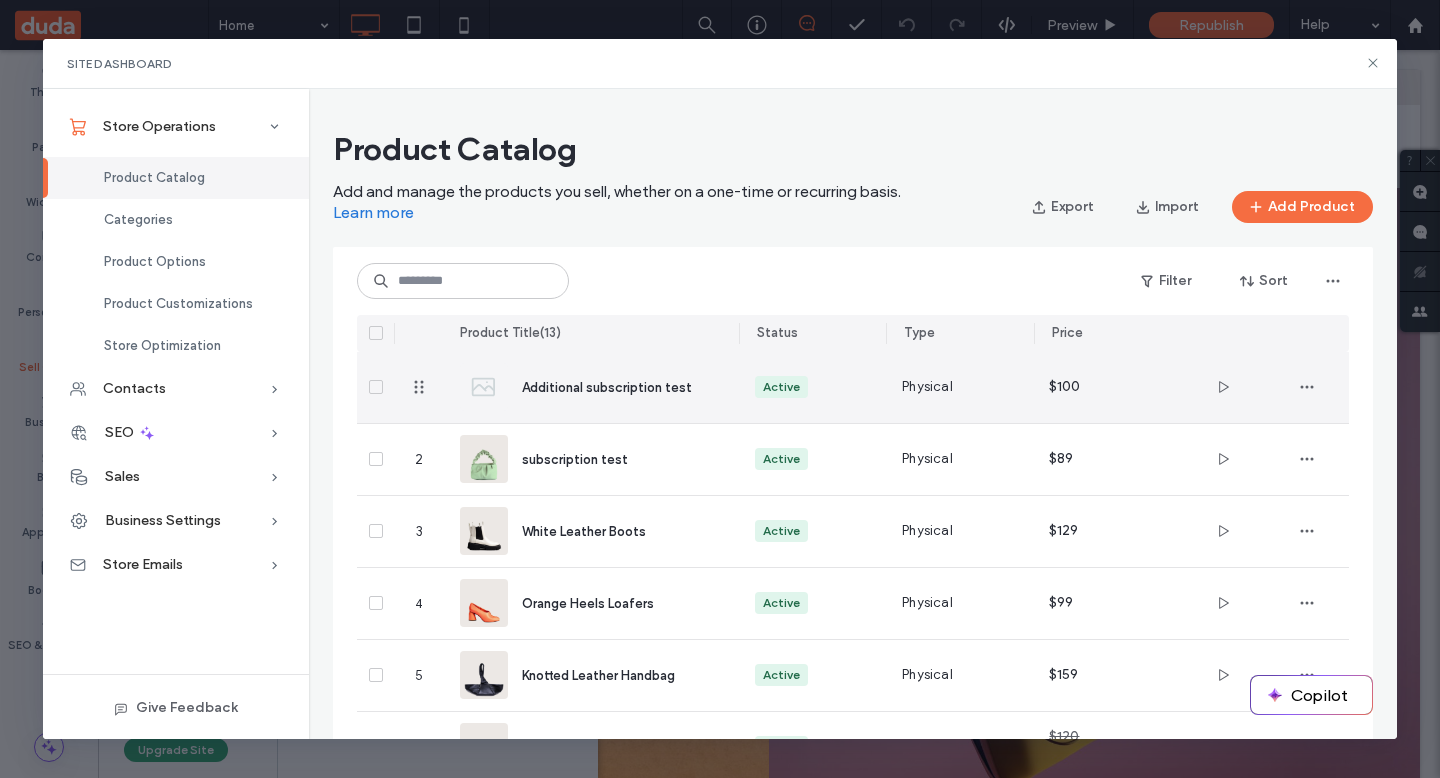 click on "Additional subscription test" at bounding box center [607, 387] 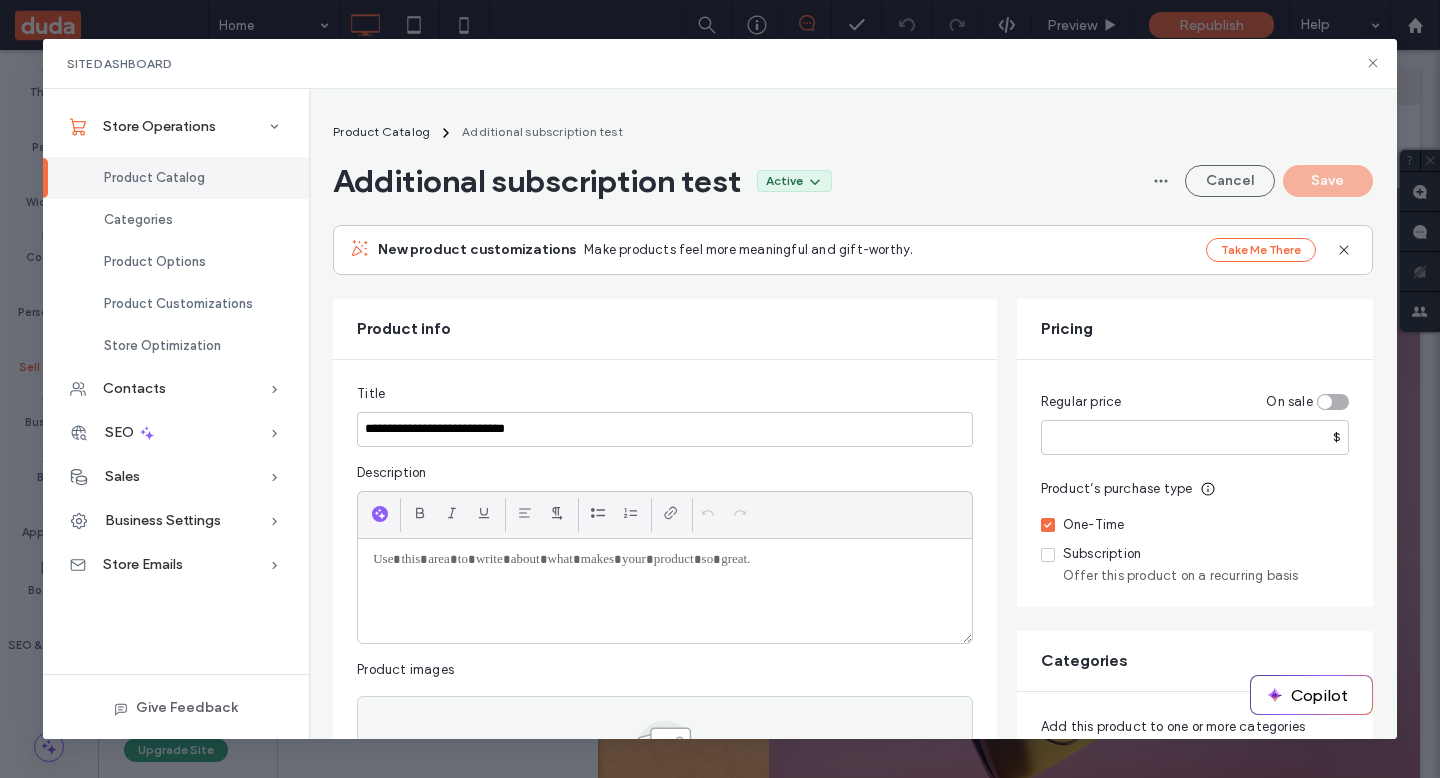 click at bounding box center [1048, 555] 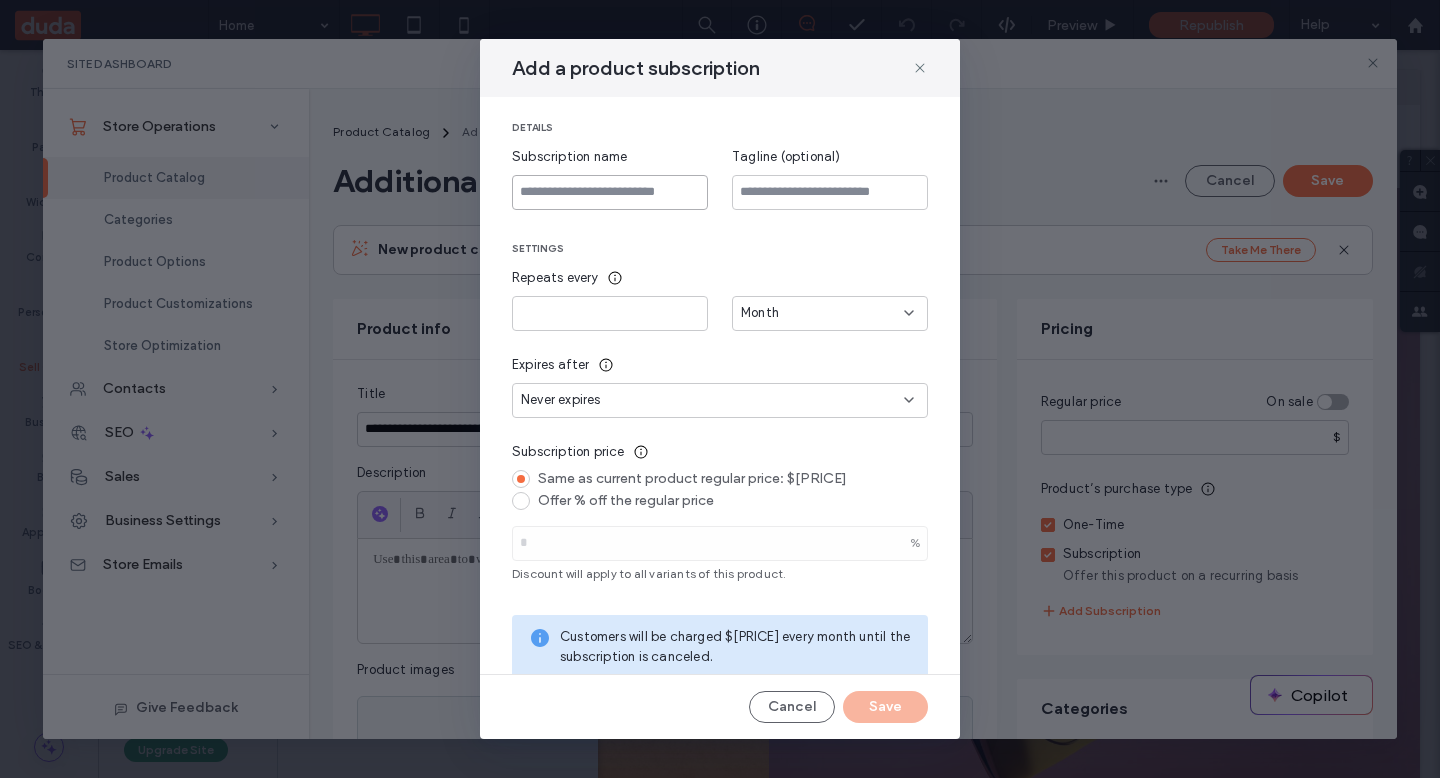 click at bounding box center [610, 192] 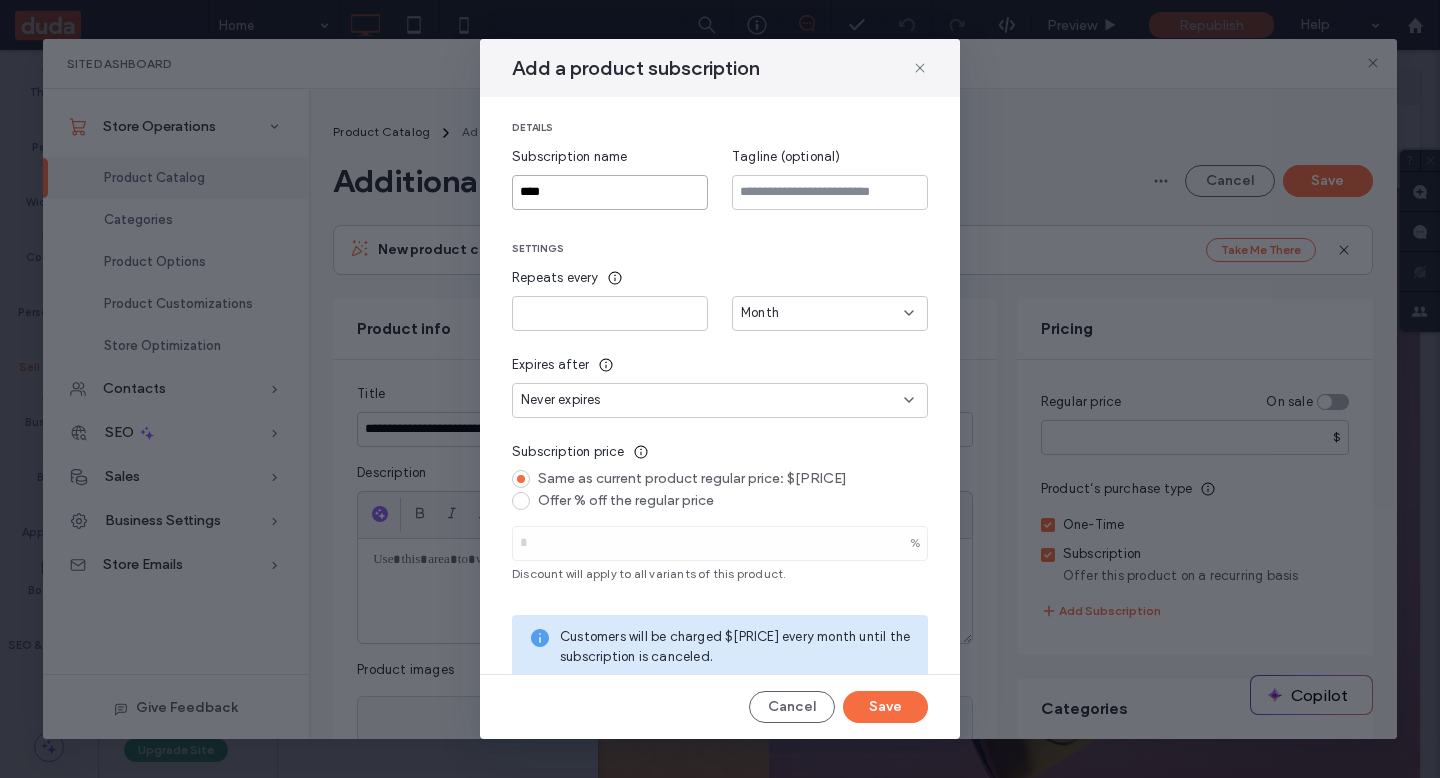 type on "****" 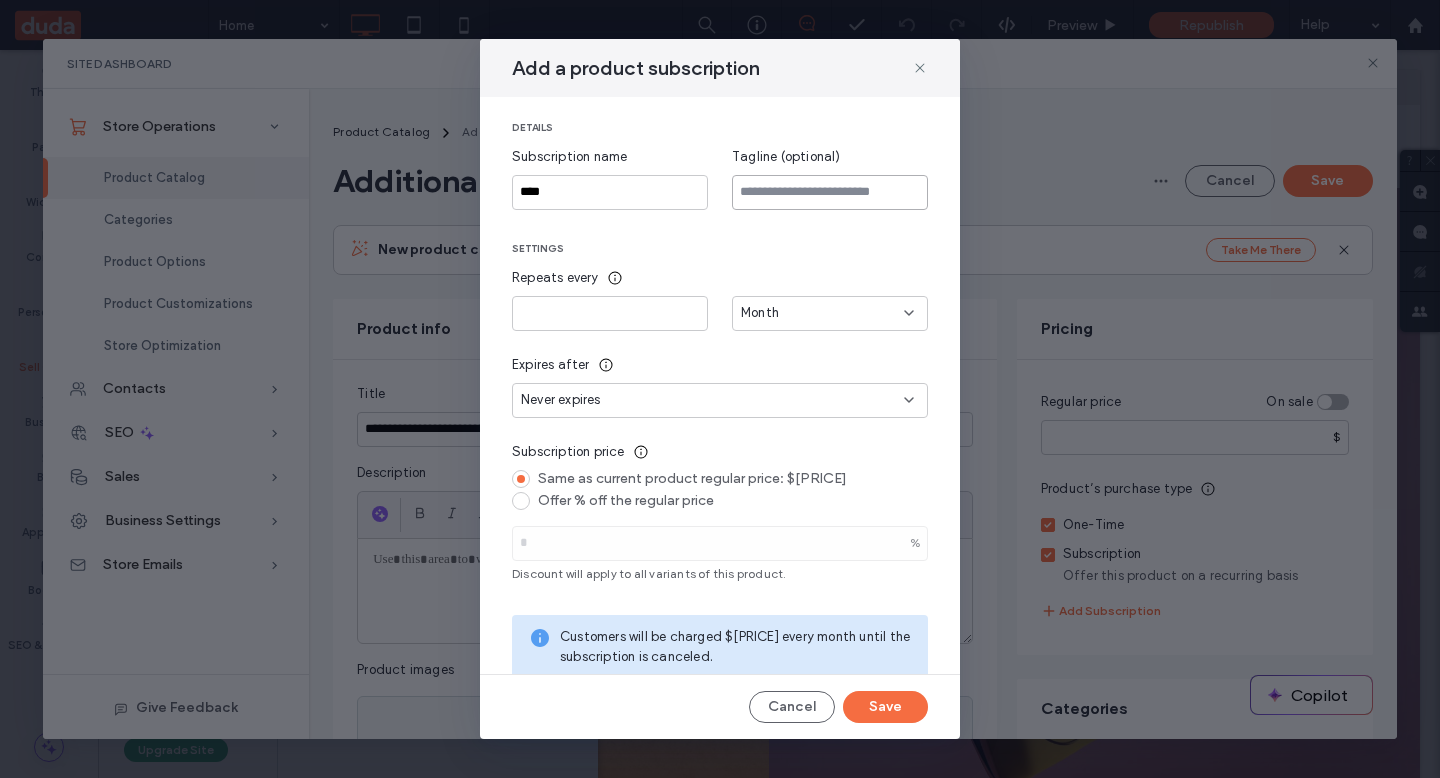 click at bounding box center [830, 192] 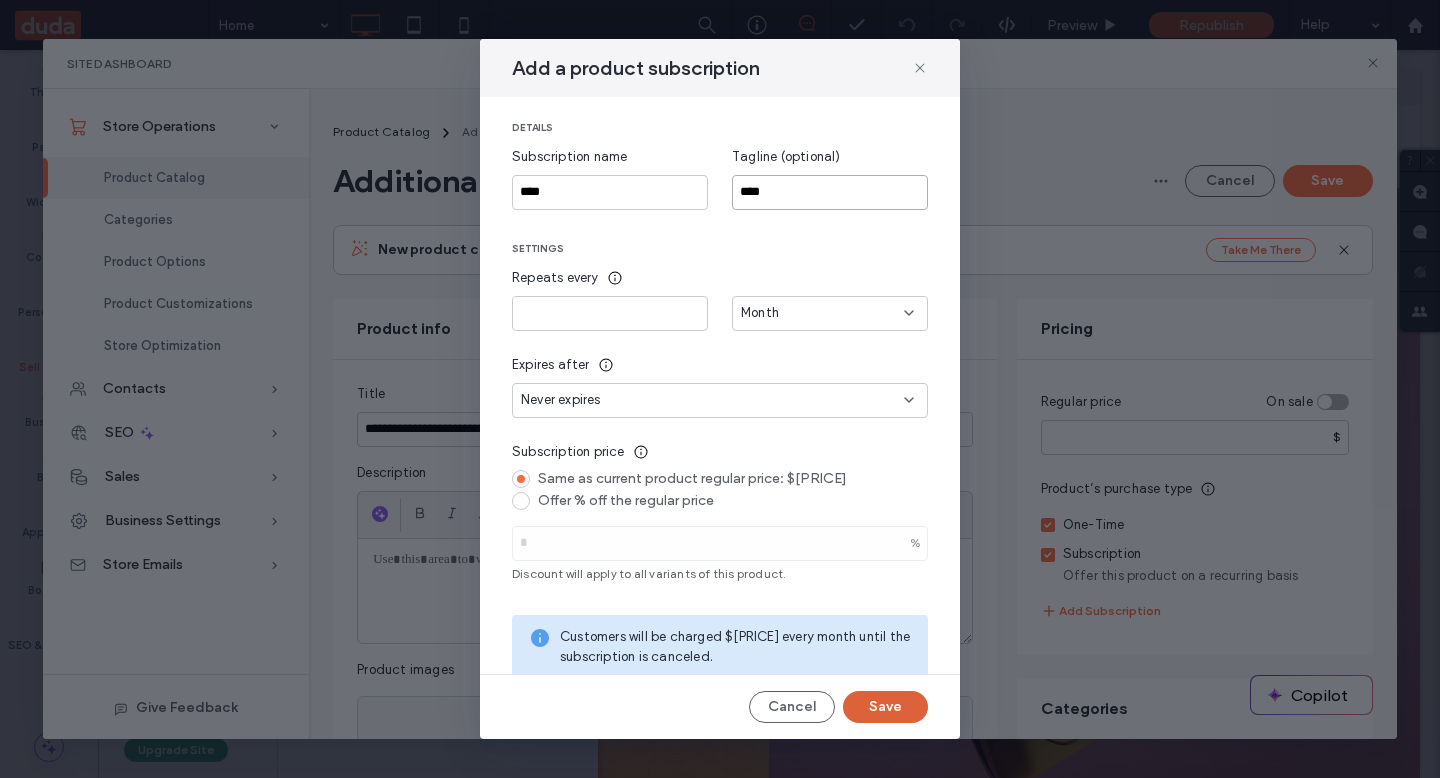 type on "****" 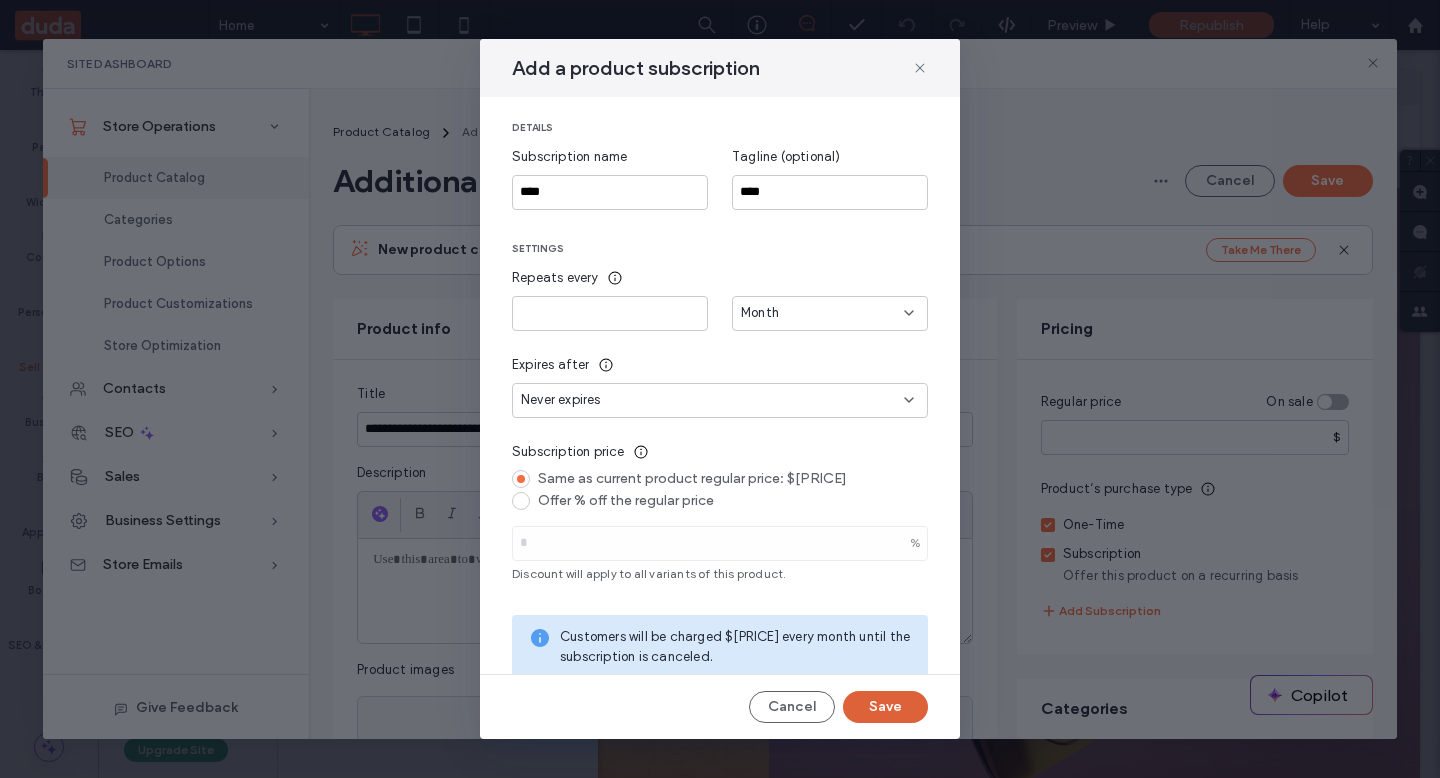 click on "Save" at bounding box center [885, 707] 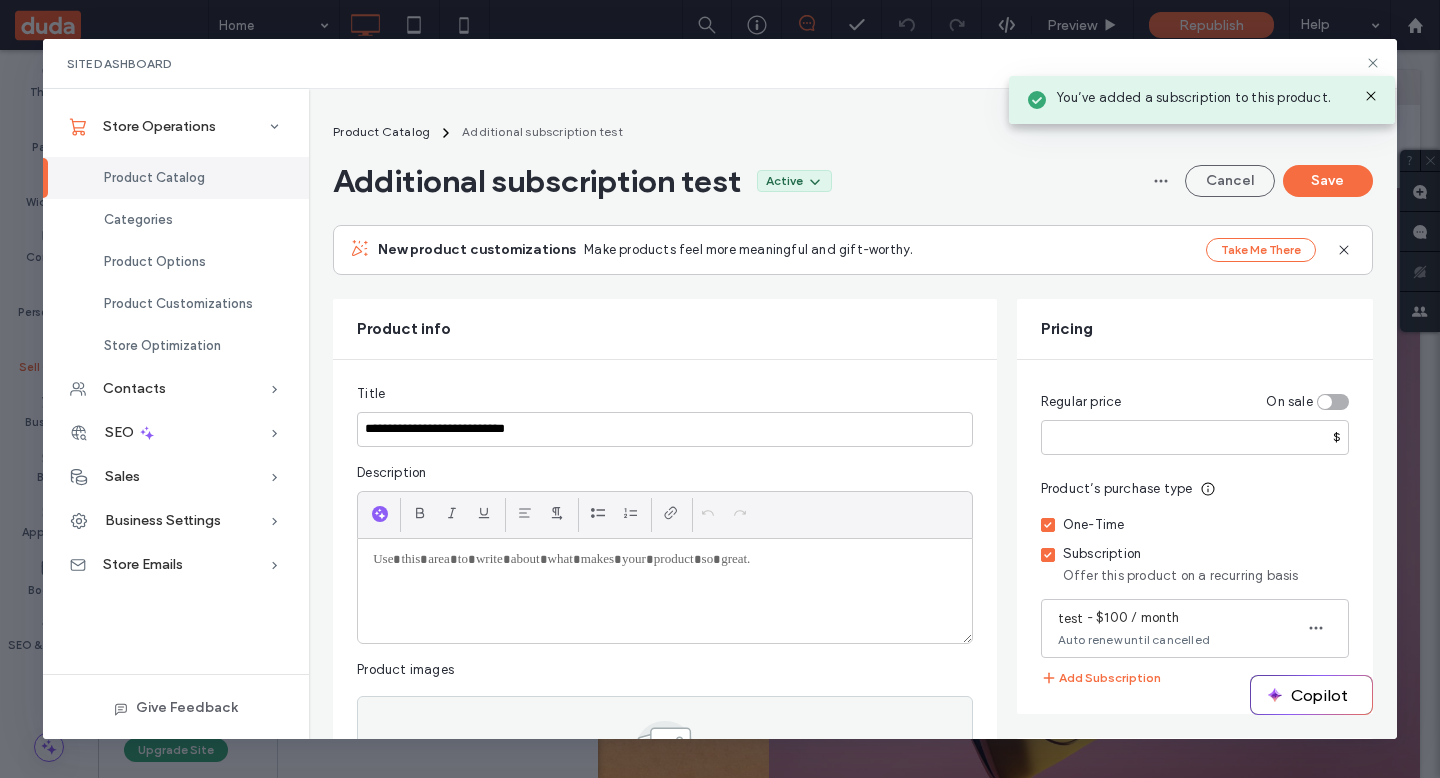 click 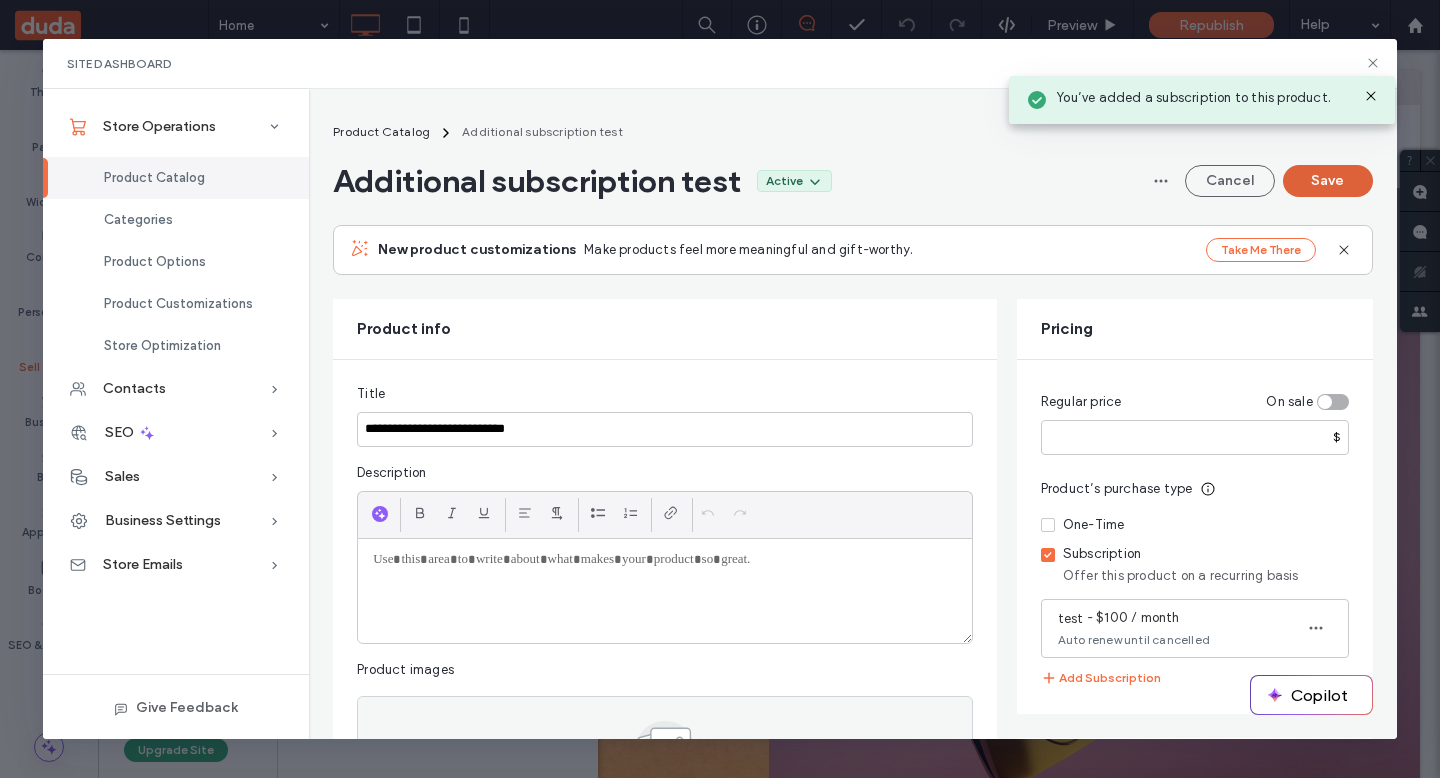 click on "Save" at bounding box center [1328, 181] 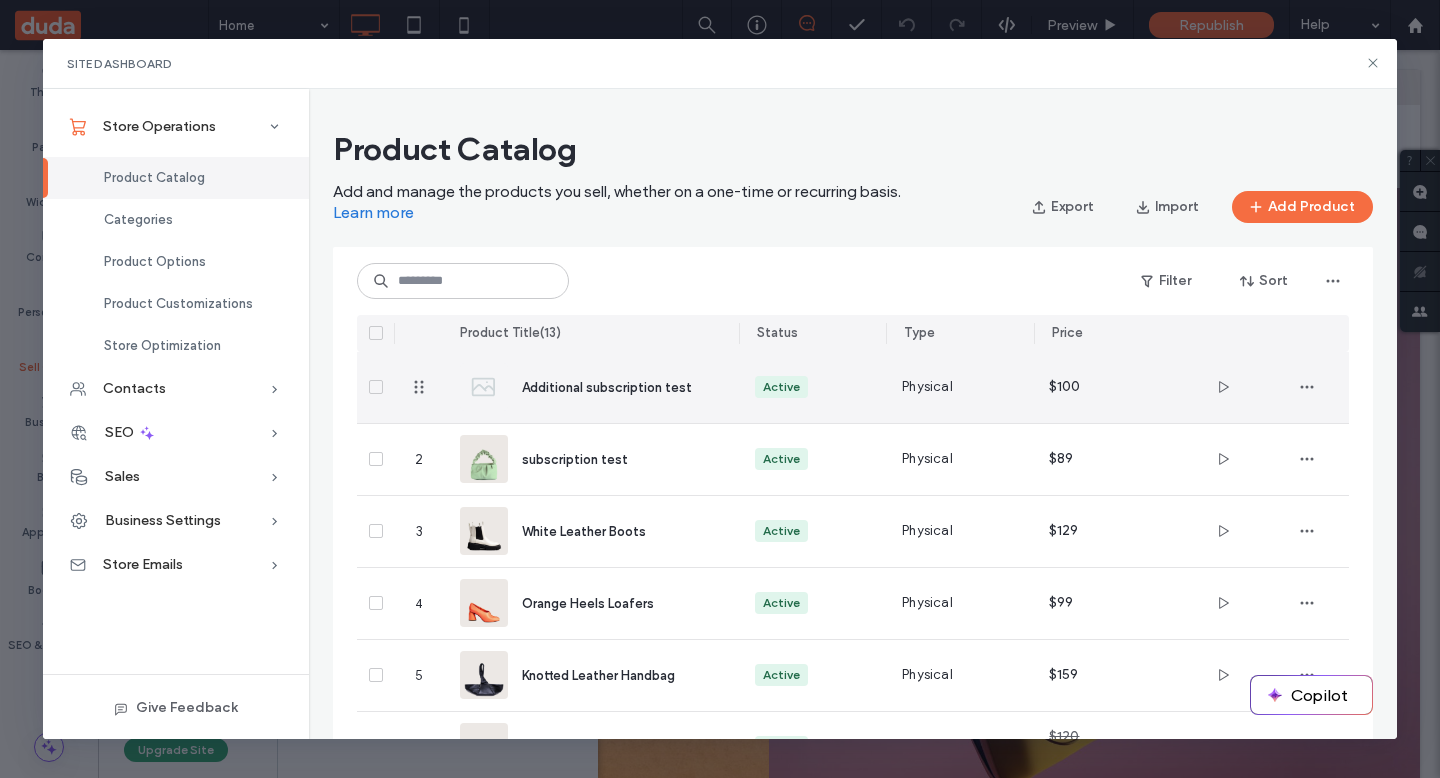 click on "Additional subscription test" at bounding box center [591, 387] 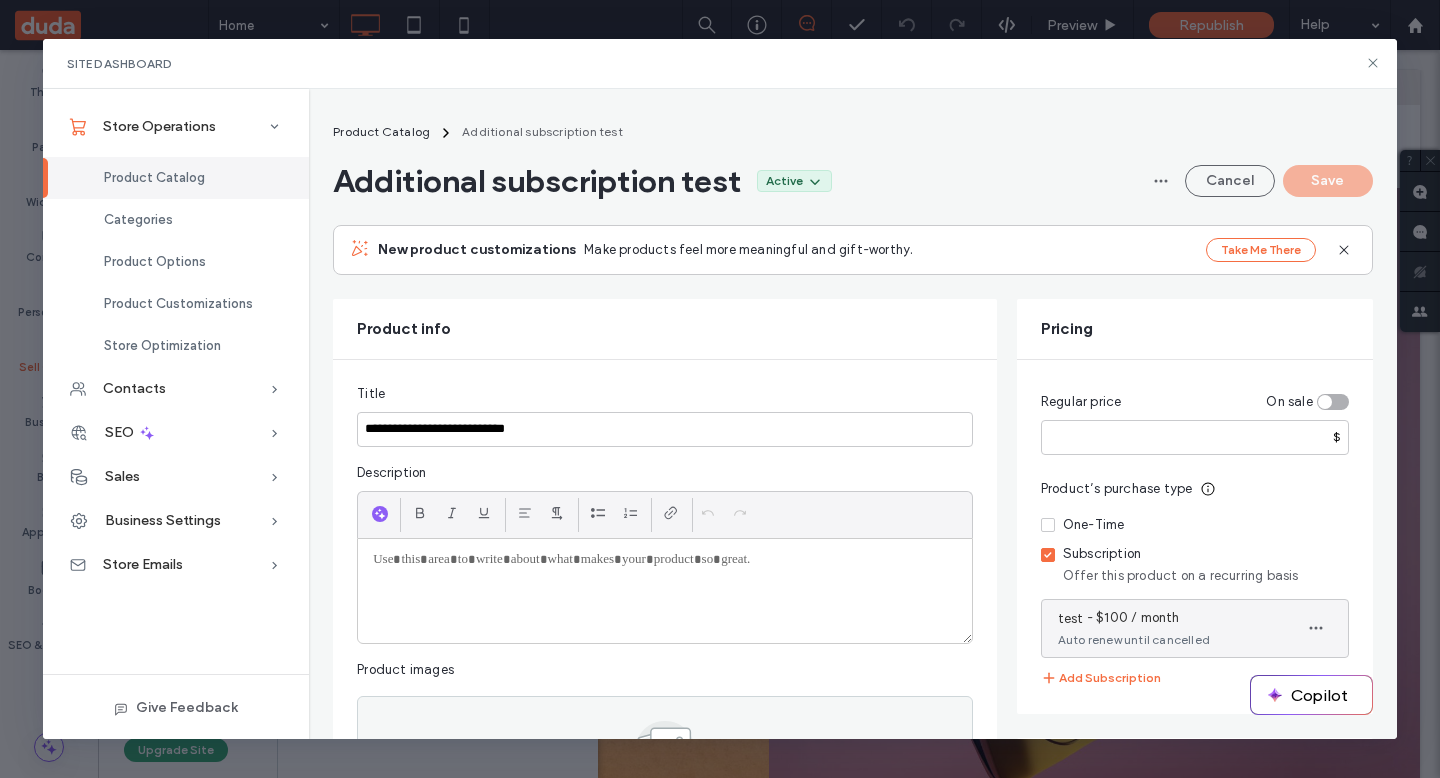 click on "Auto renew until cancelled" at bounding box center [1134, 639] 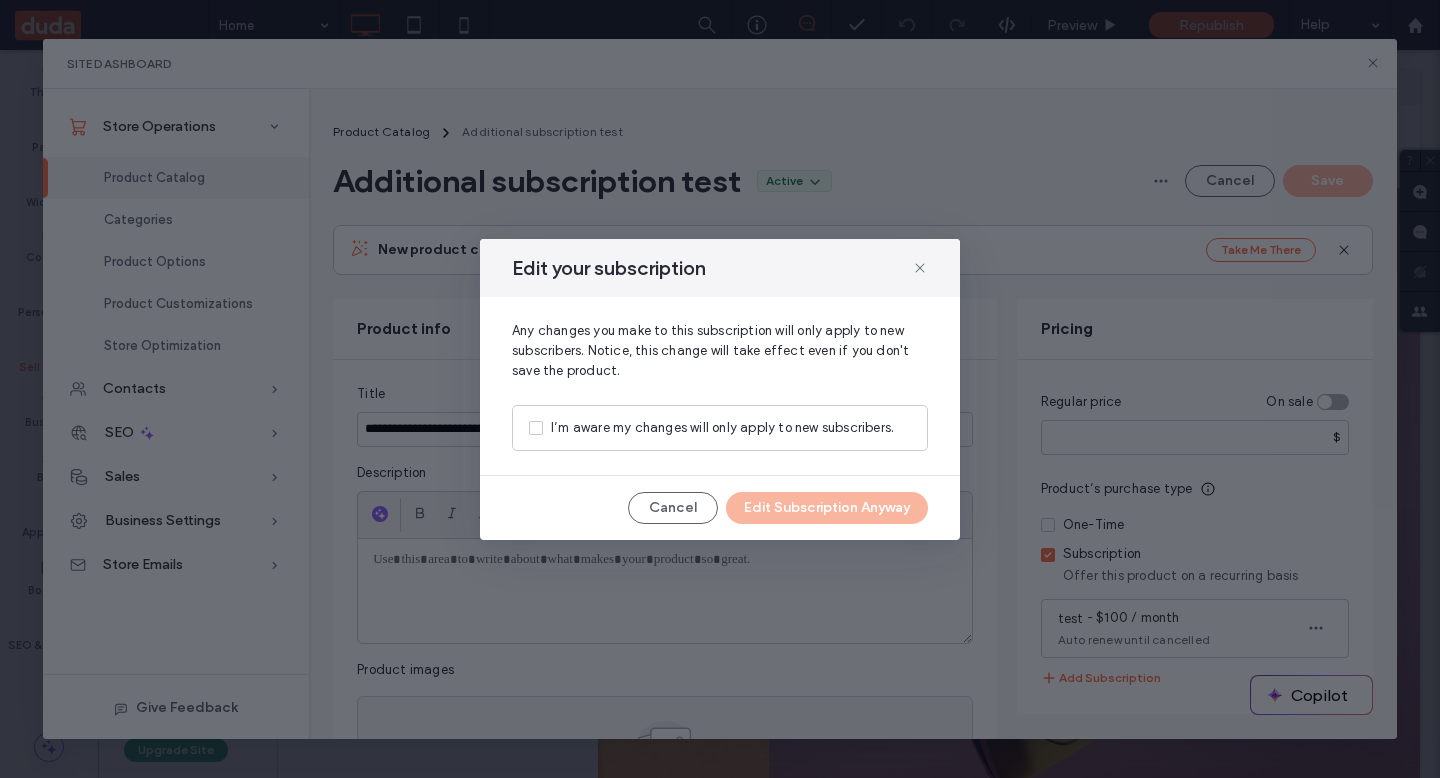 click on "I’m aware my changes will only apply to new subscribers." at bounding box center [722, 428] 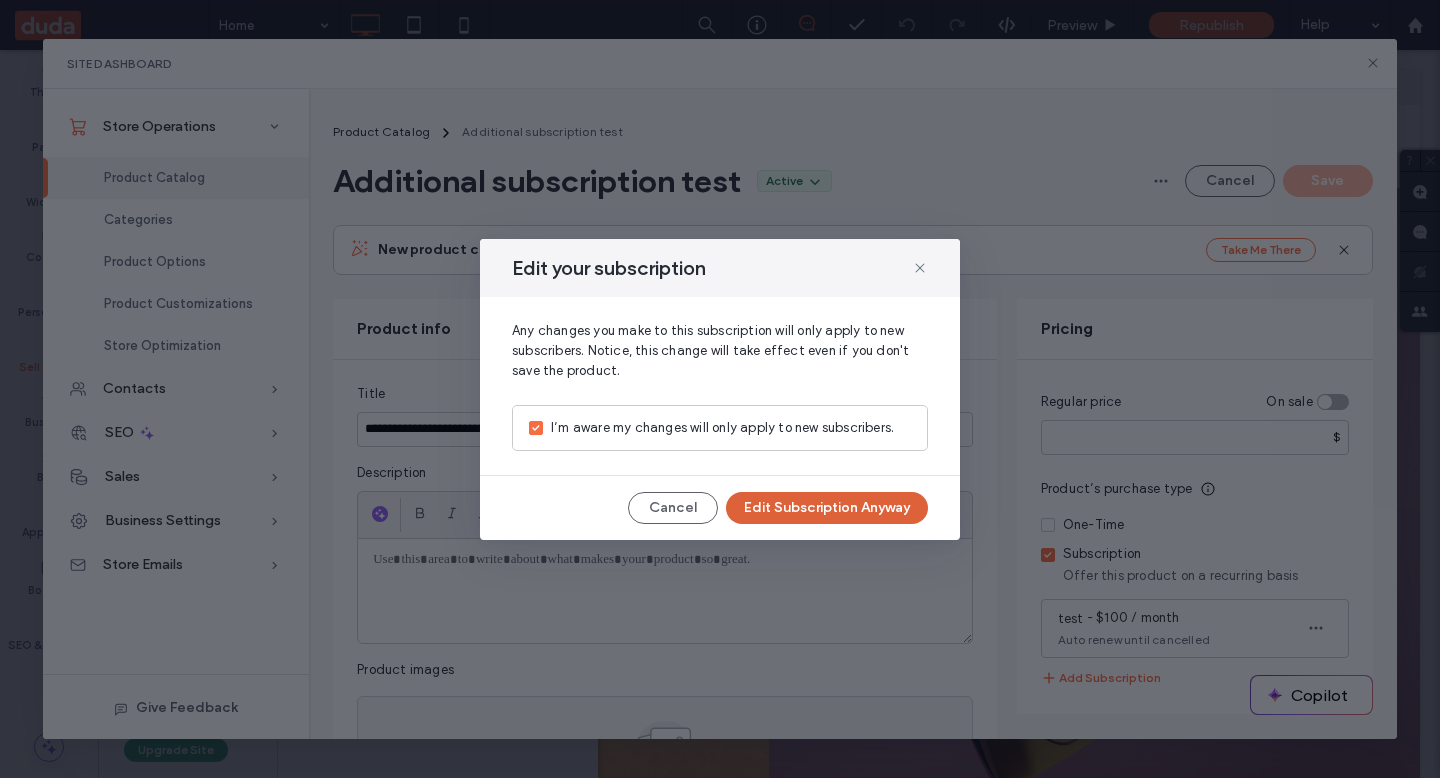 click on "Edit Subscription Anyway" at bounding box center (827, 508) 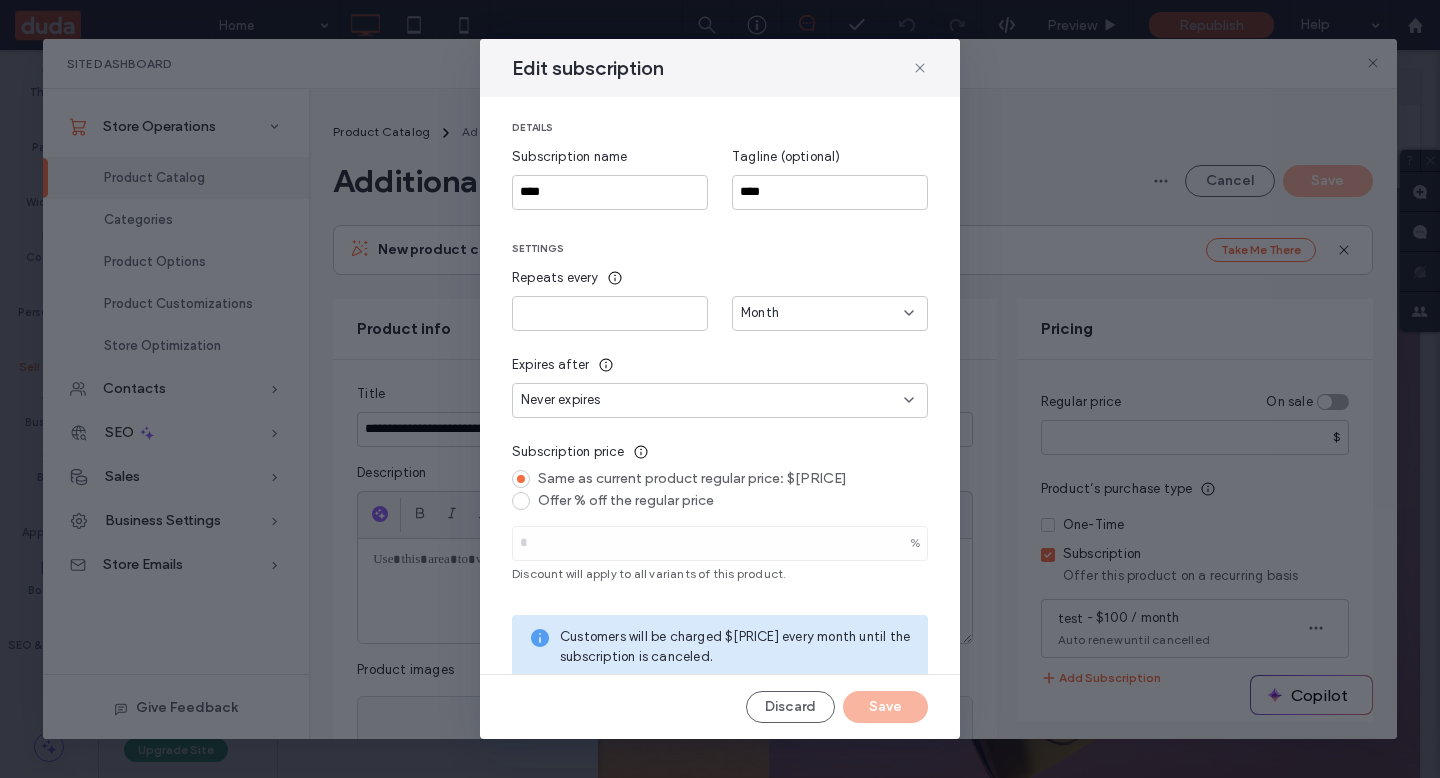 click on "Month" at bounding box center (822, 313) 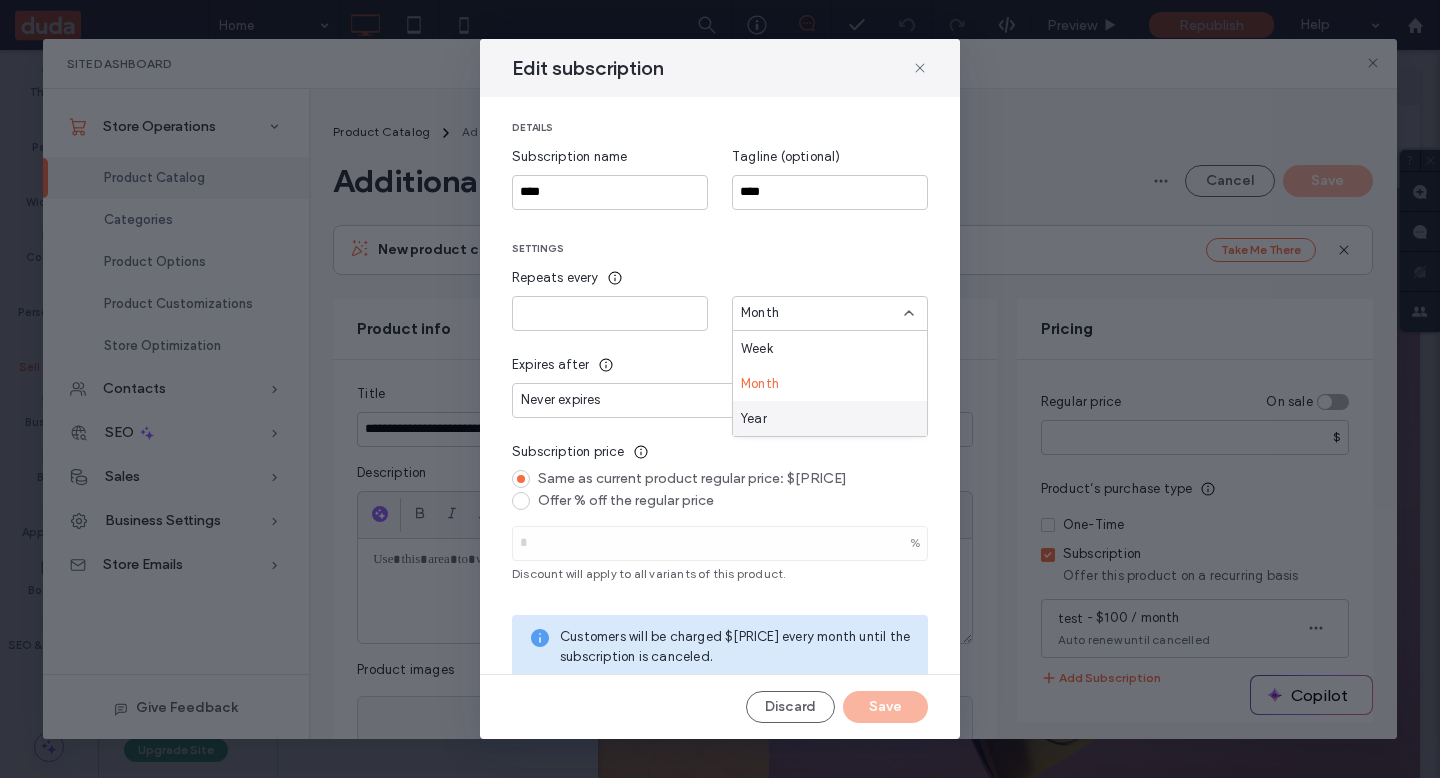 click on "Year" at bounding box center (830, 418) 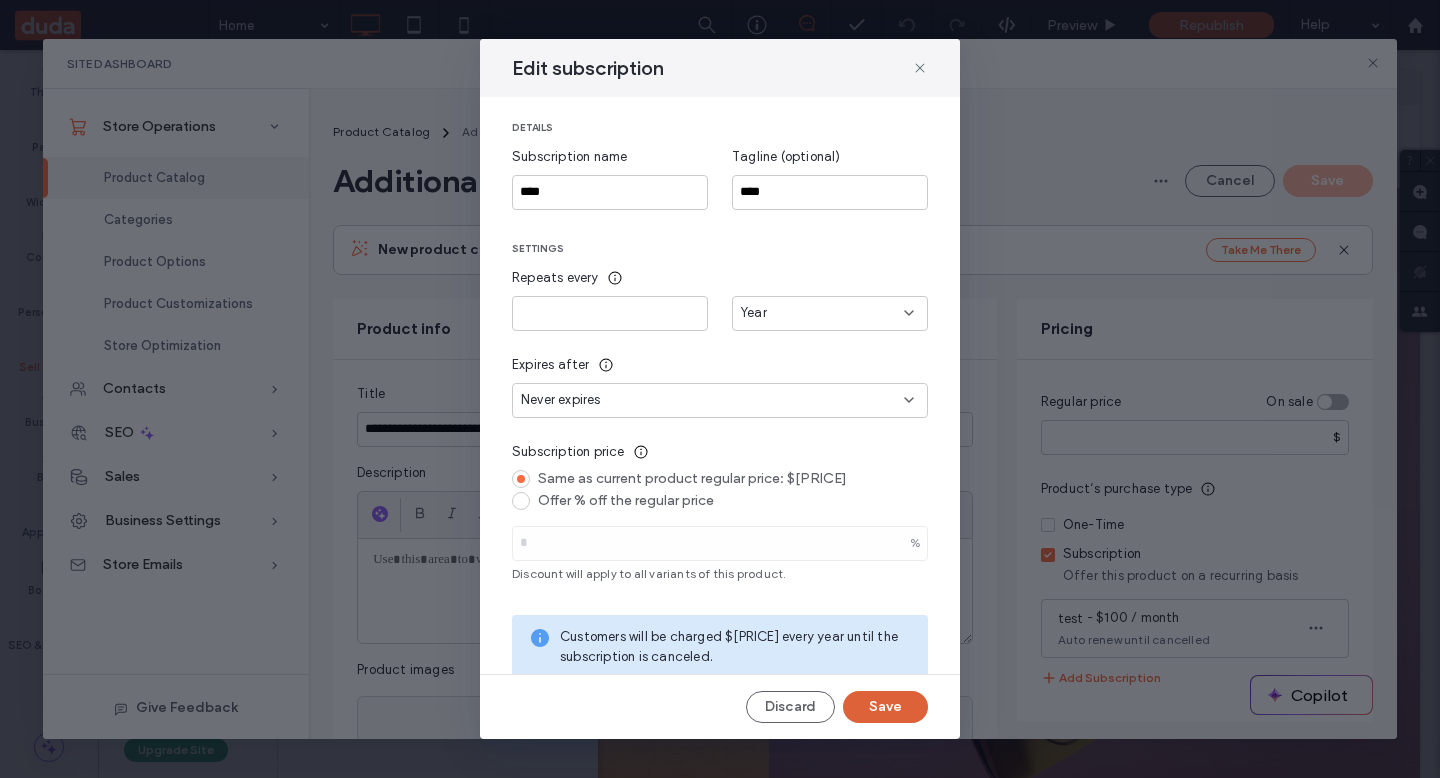 click on "Save" at bounding box center (885, 707) 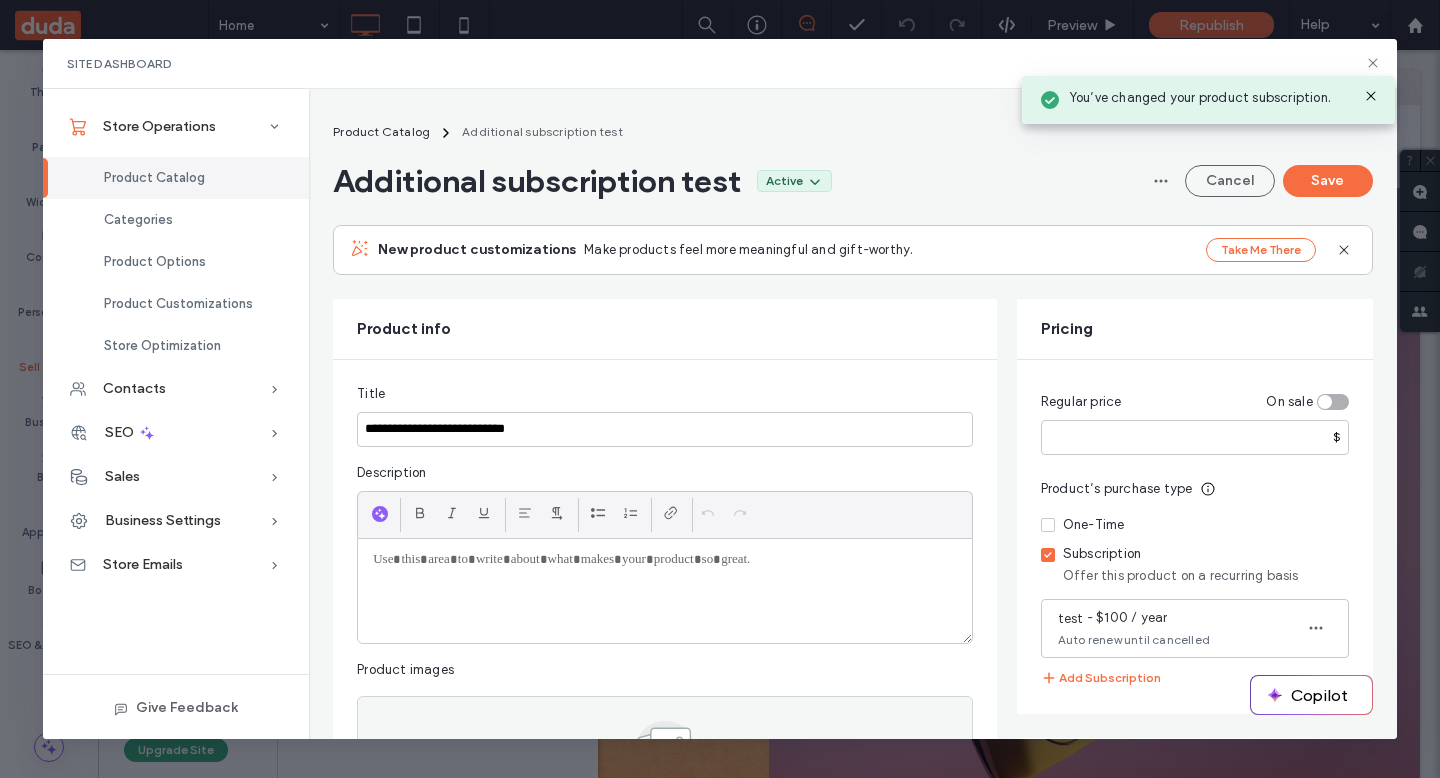 click on "Save" at bounding box center (1328, 181) 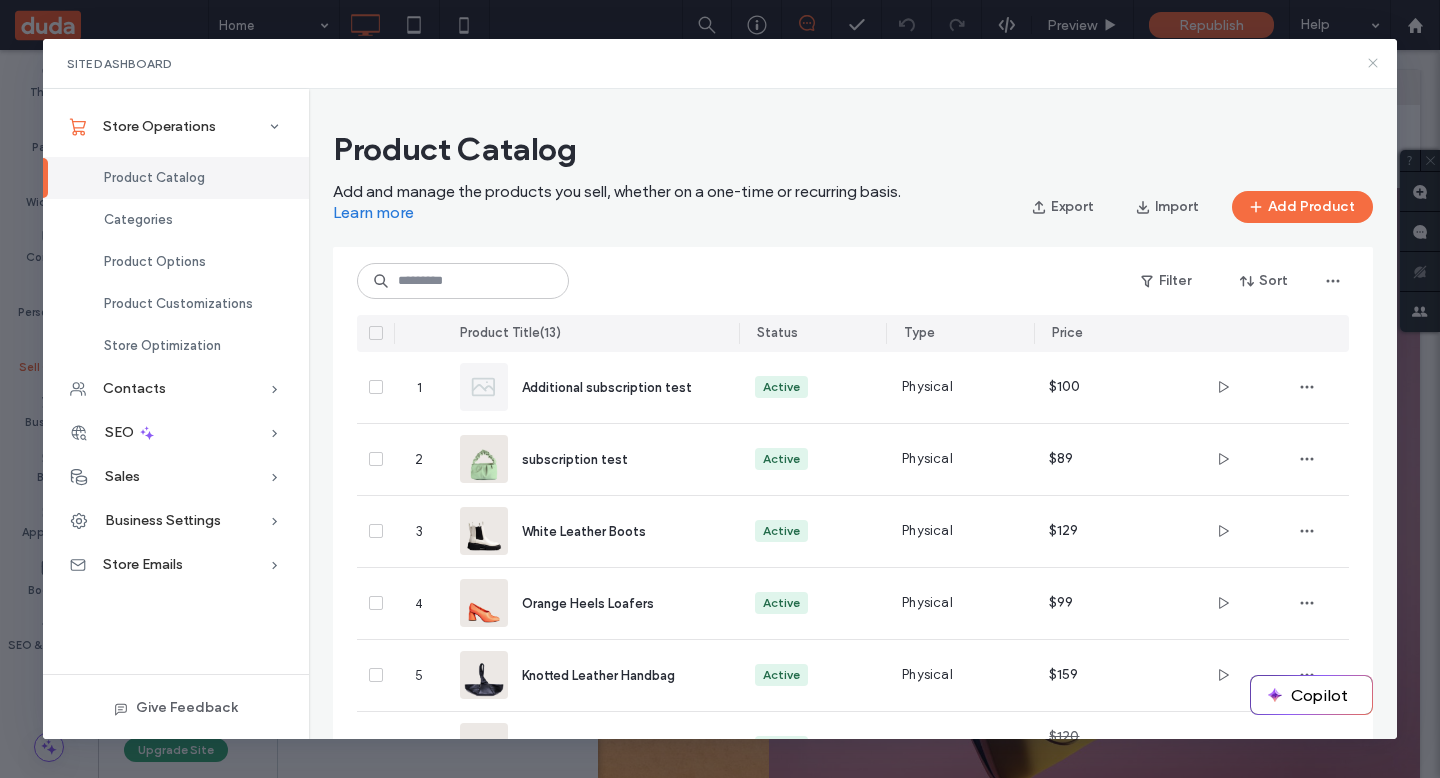 click 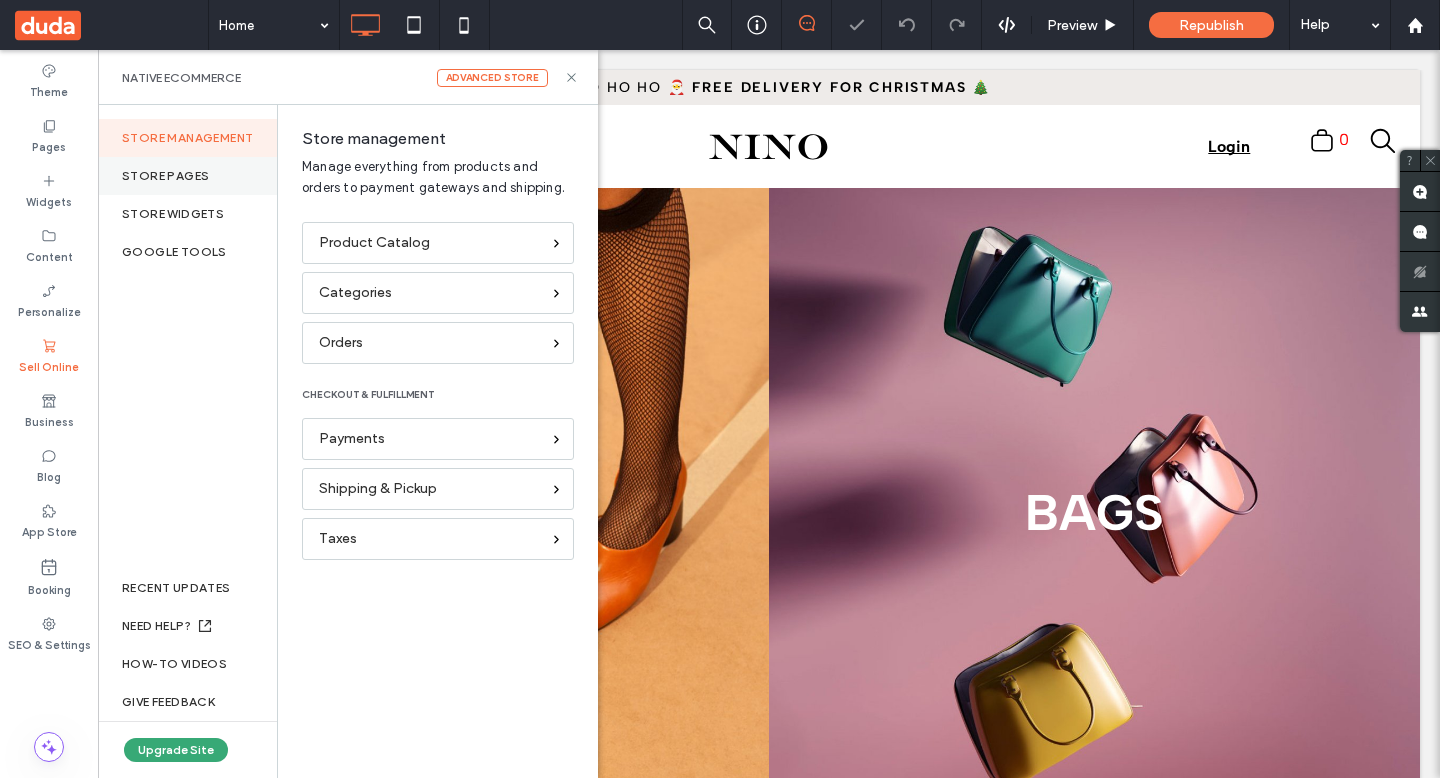 scroll, scrollTop: 0, scrollLeft: 0, axis: both 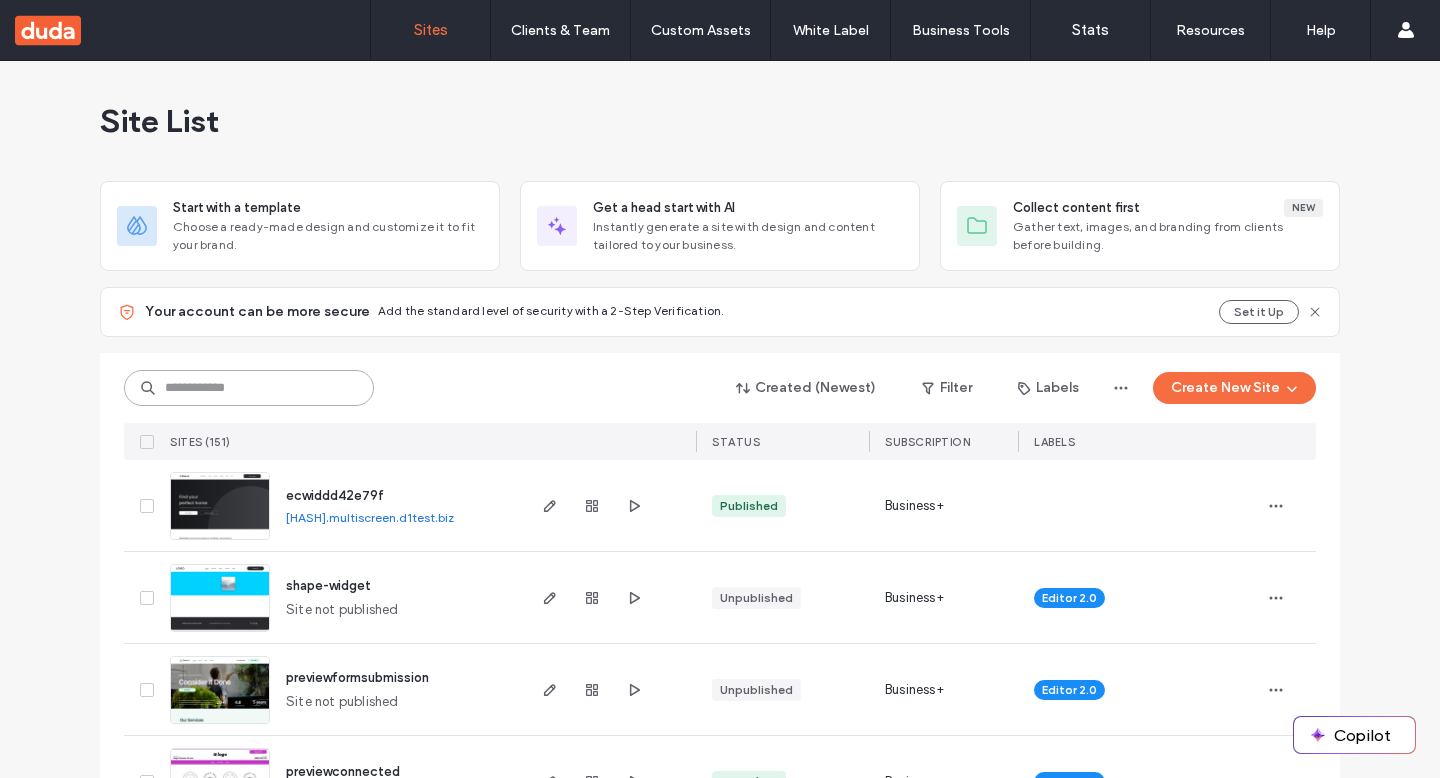 click at bounding box center (249, 388) 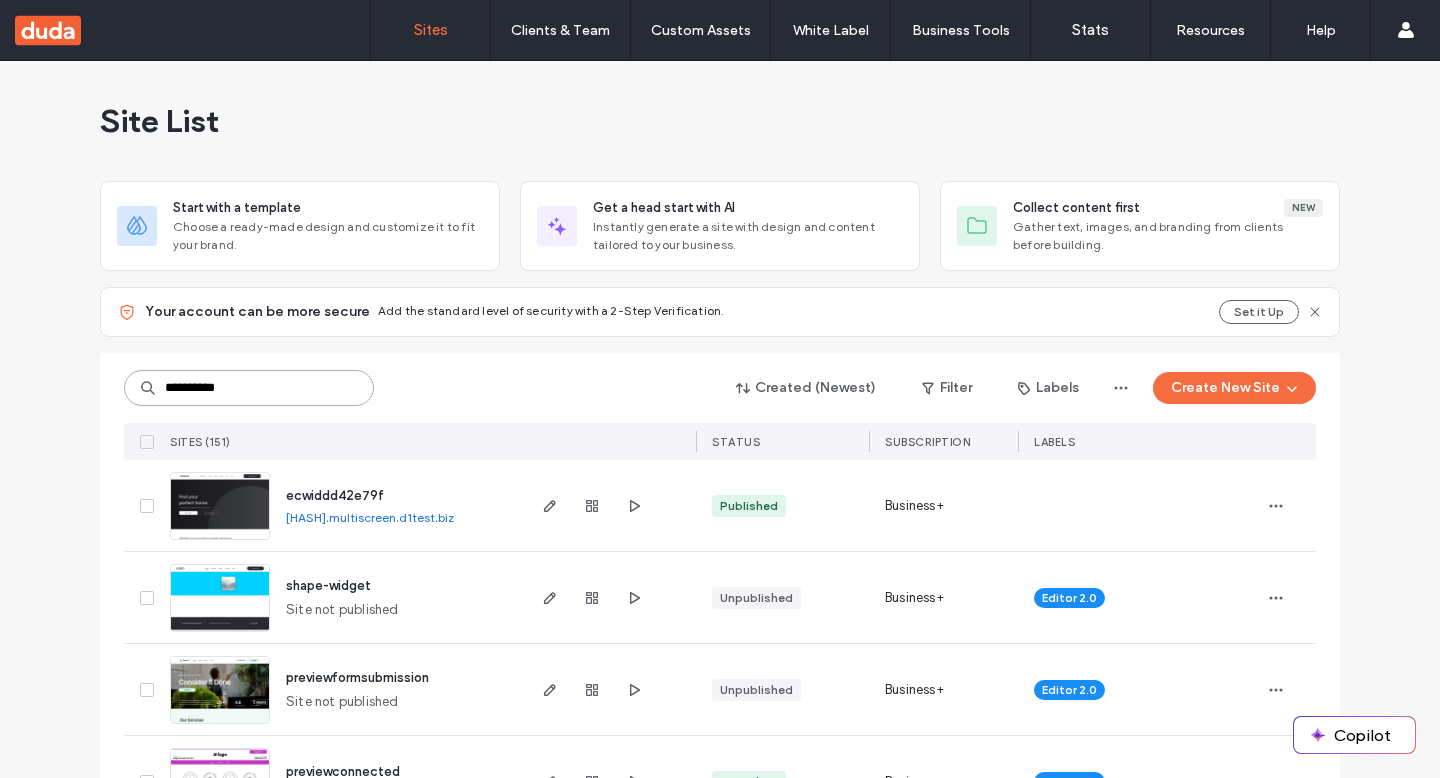 type on "**********" 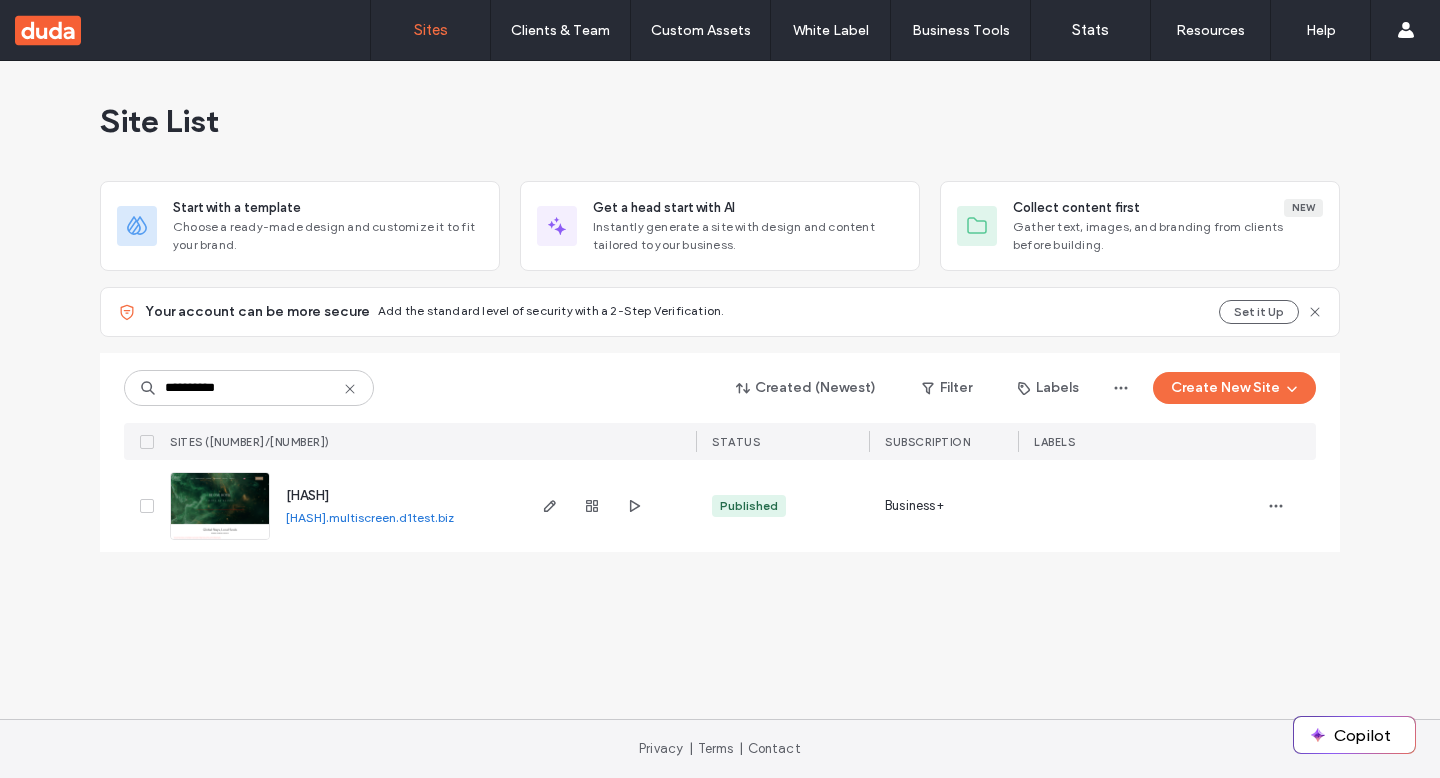 click at bounding box center [220, 541] 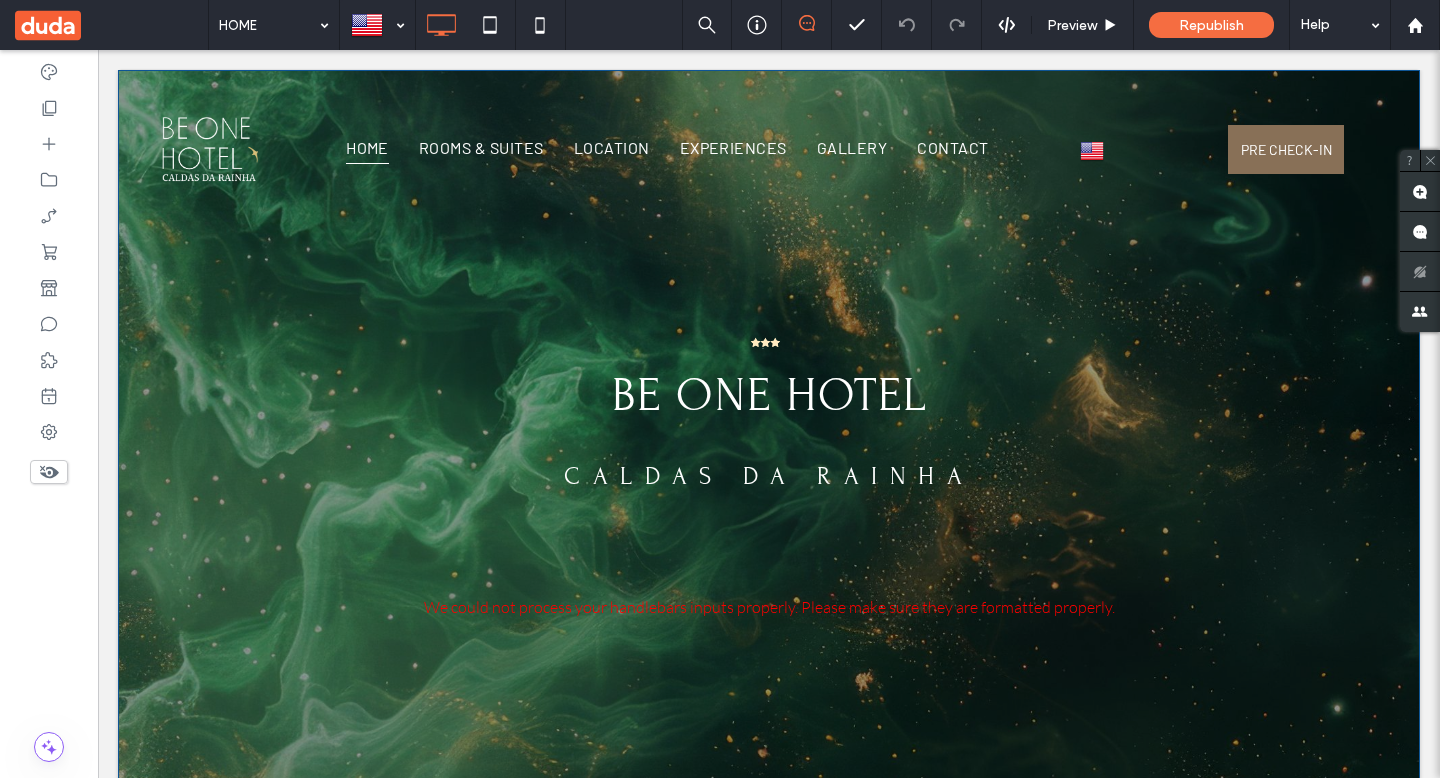 scroll, scrollTop: 0, scrollLeft: 0, axis: both 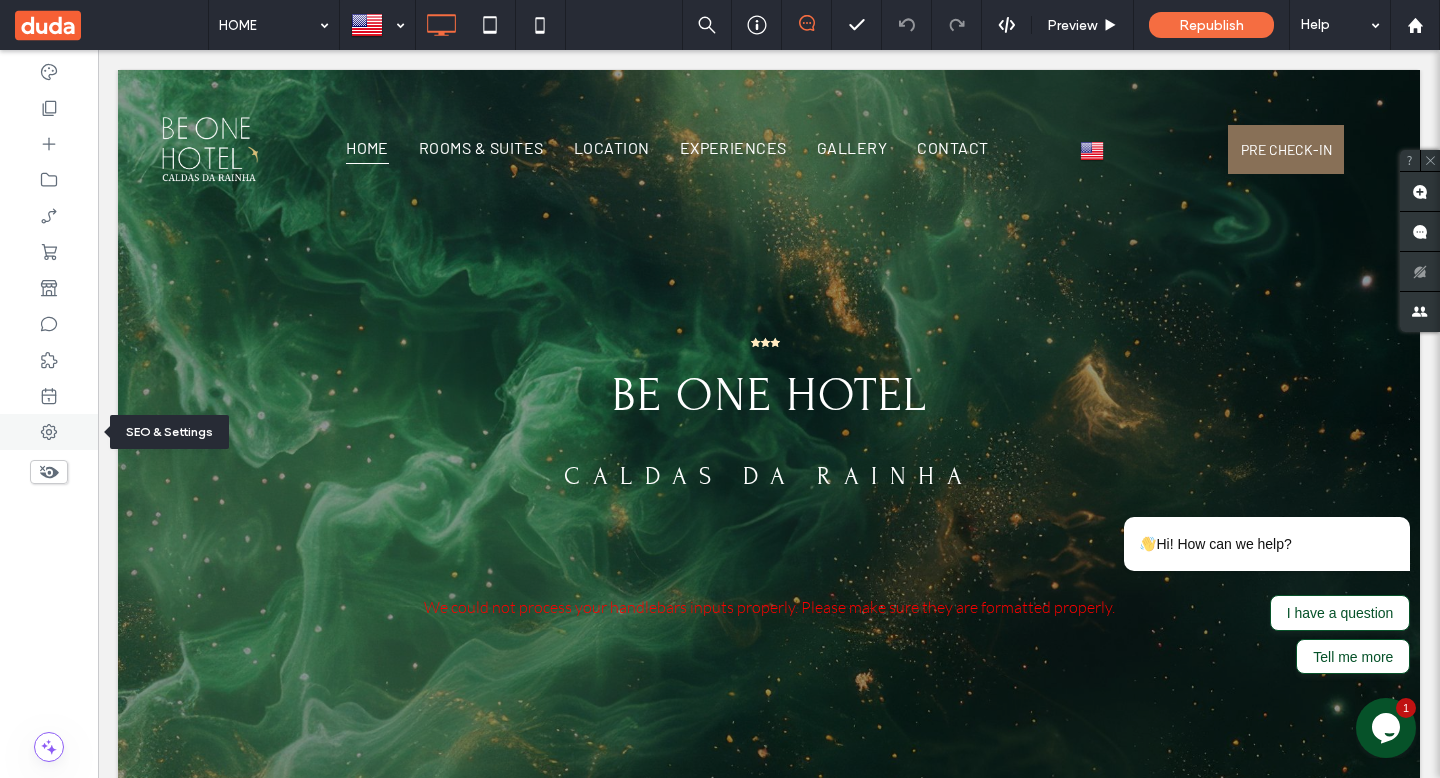 click 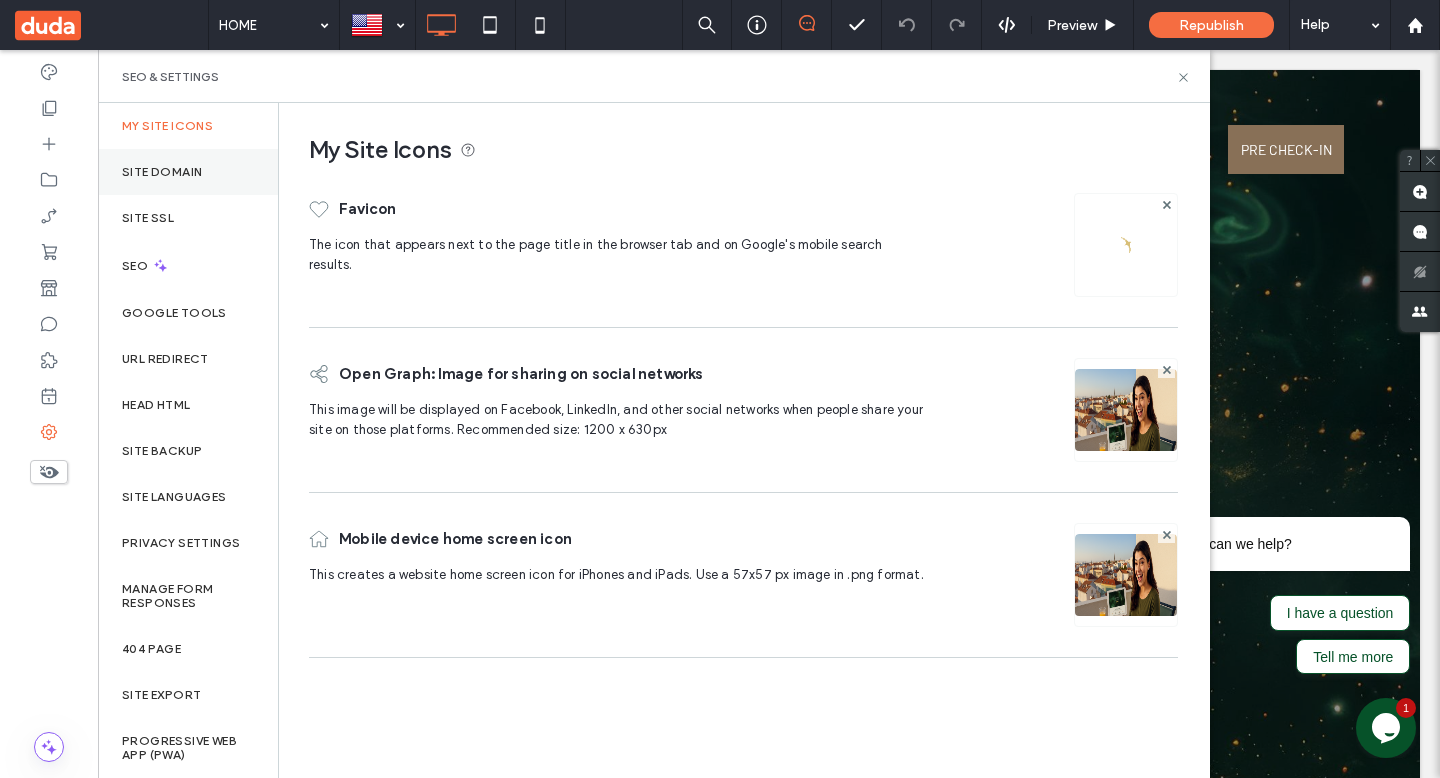 click on "Site Domain" at bounding box center [188, 172] 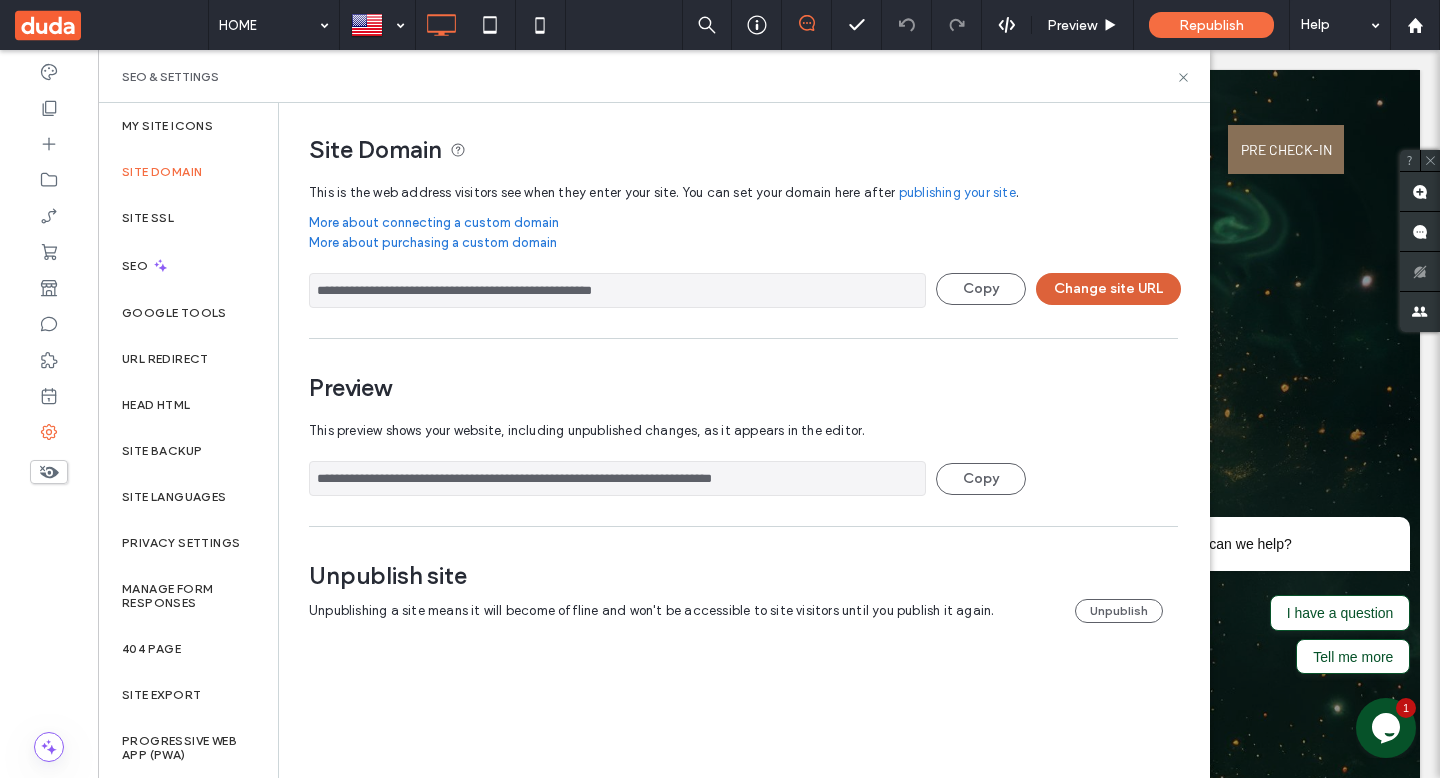 click on "Change site URL" at bounding box center (1108, 289) 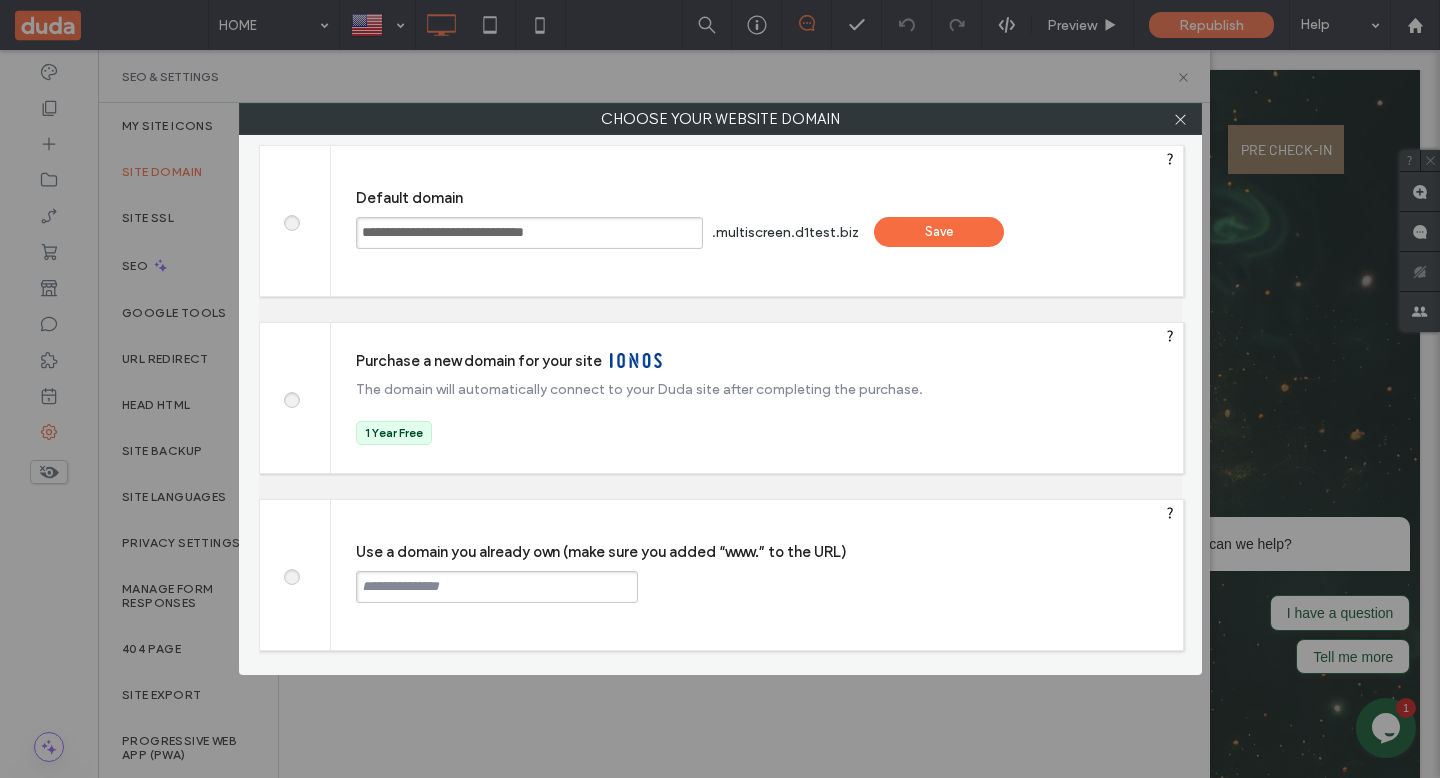 click on "**********" at bounding box center (529, 233) 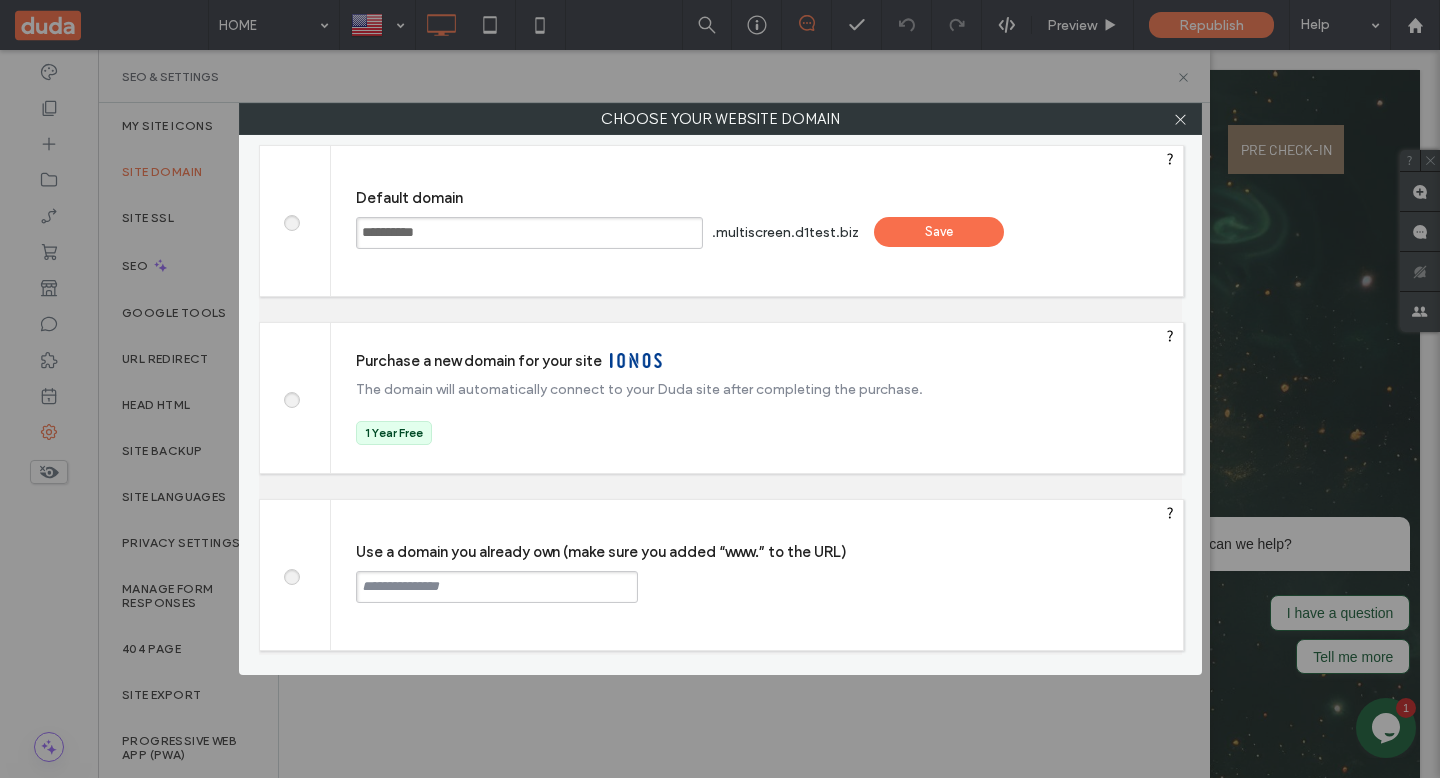 type on "**********" 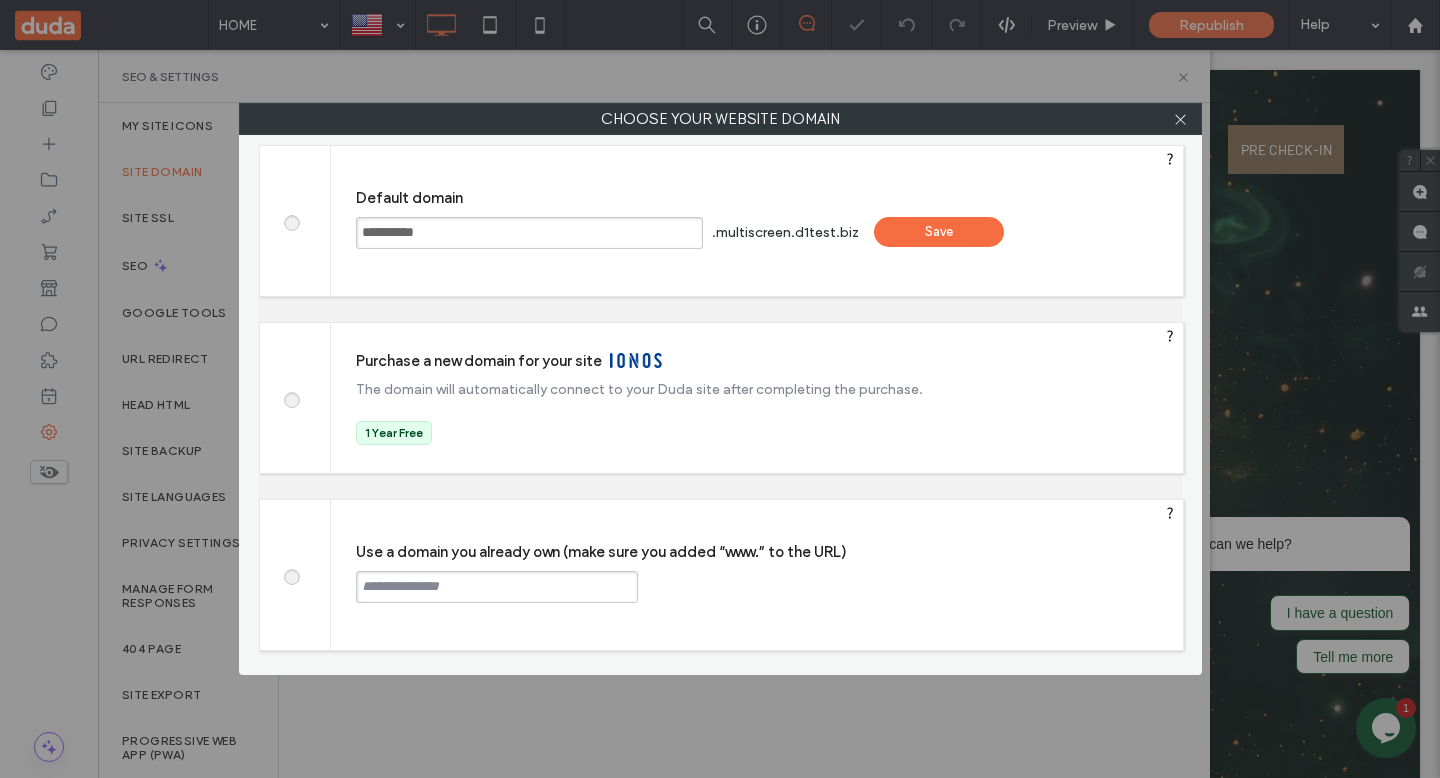type on "**********" 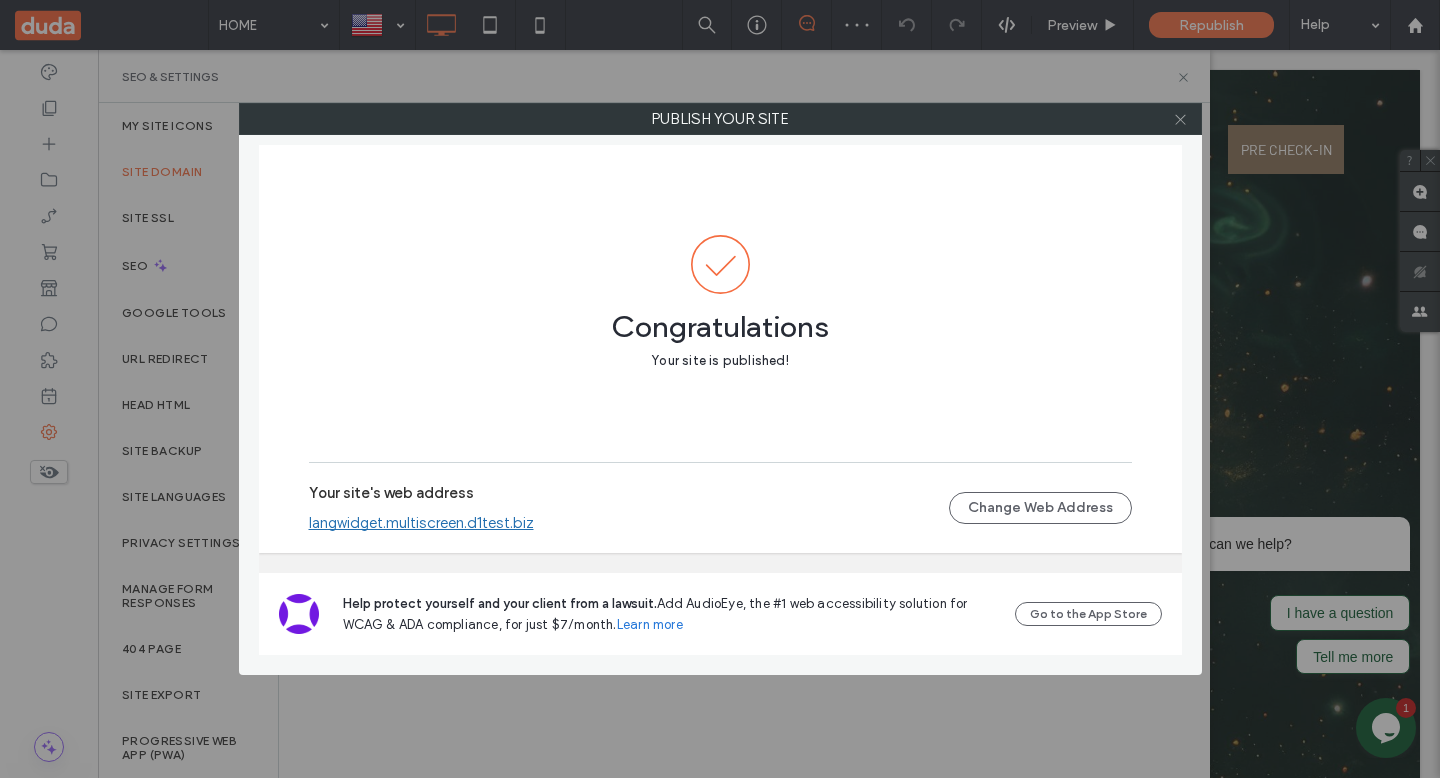 click 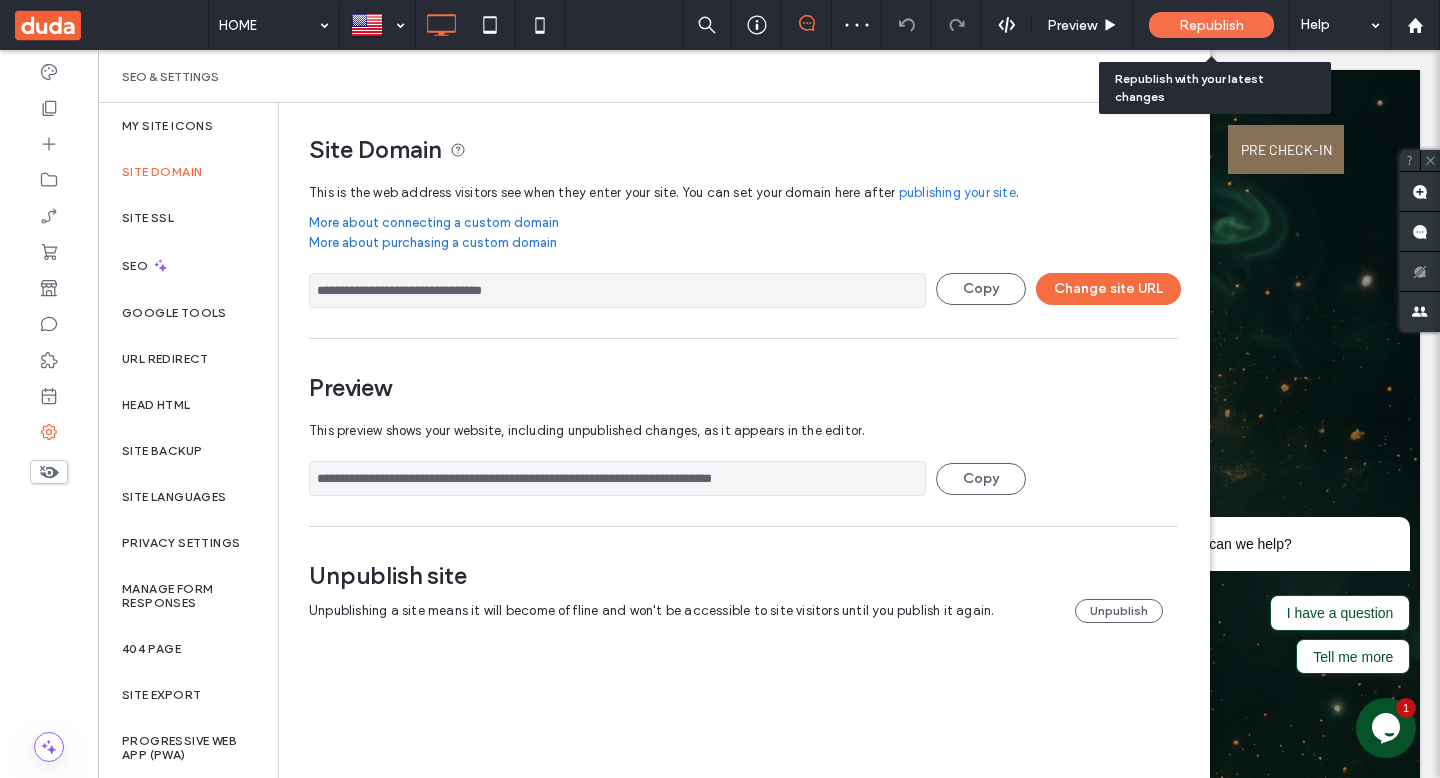 click on "Republish" at bounding box center (1211, 25) 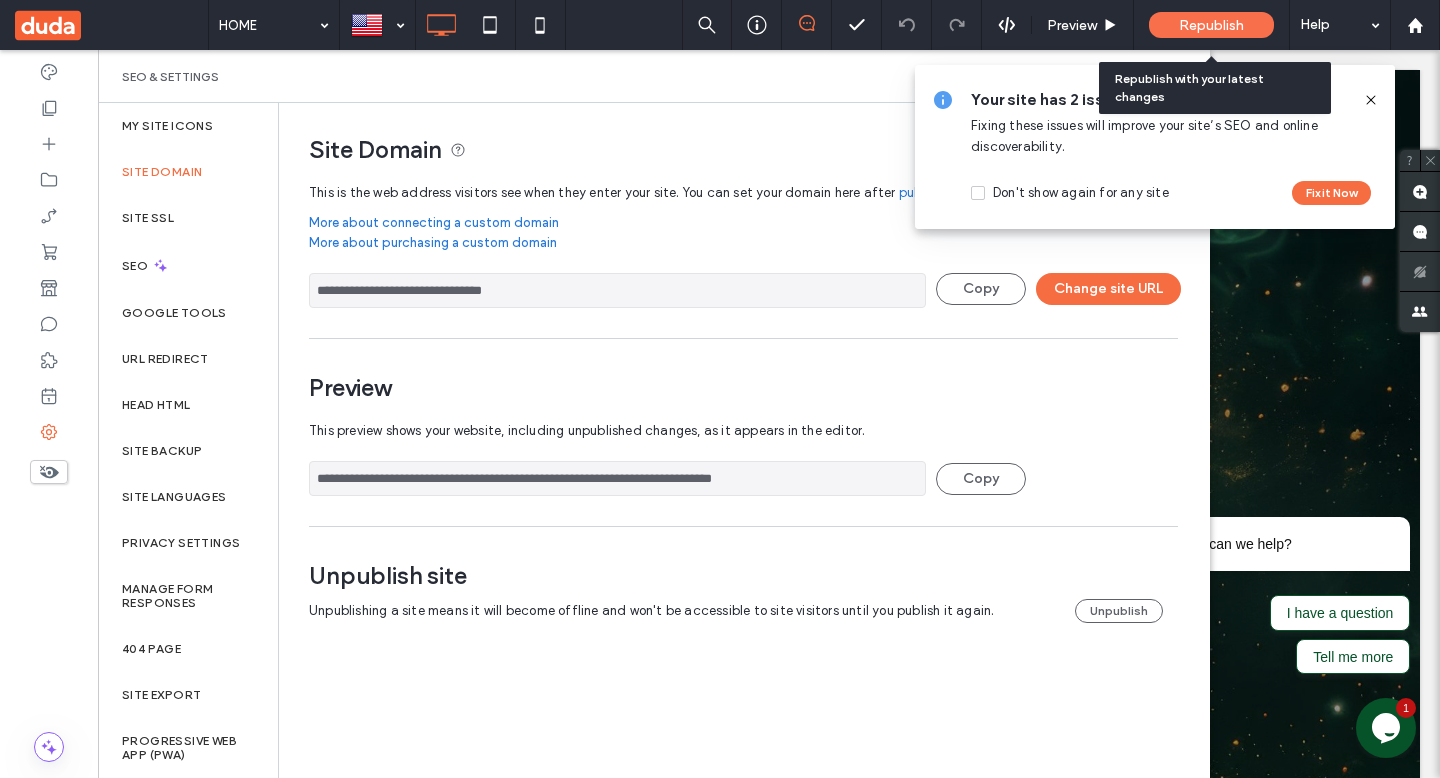 click on "Republish" at bounding box center [1211, 25] 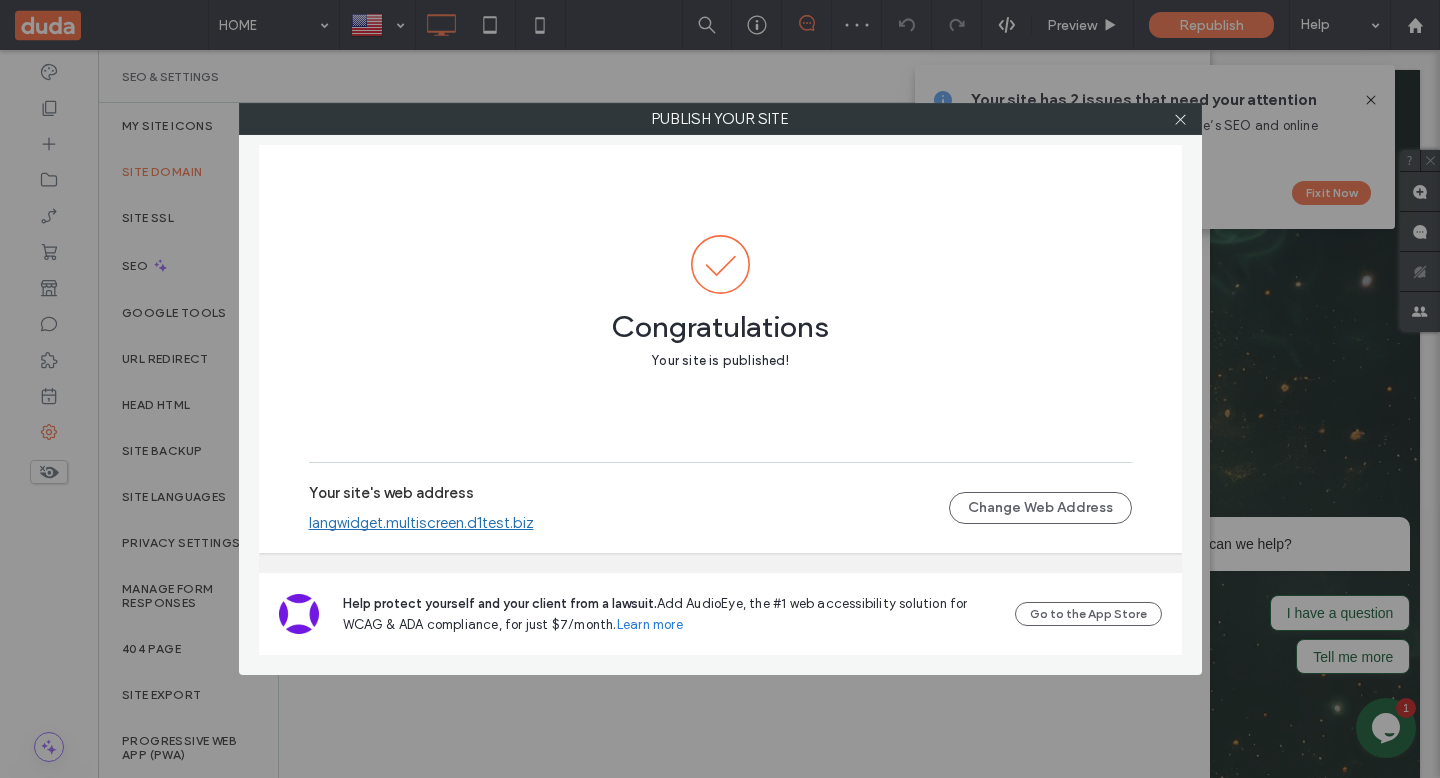 click on "langwidget.multiscreen.d1test.biz" at bounding box center [421, 523] 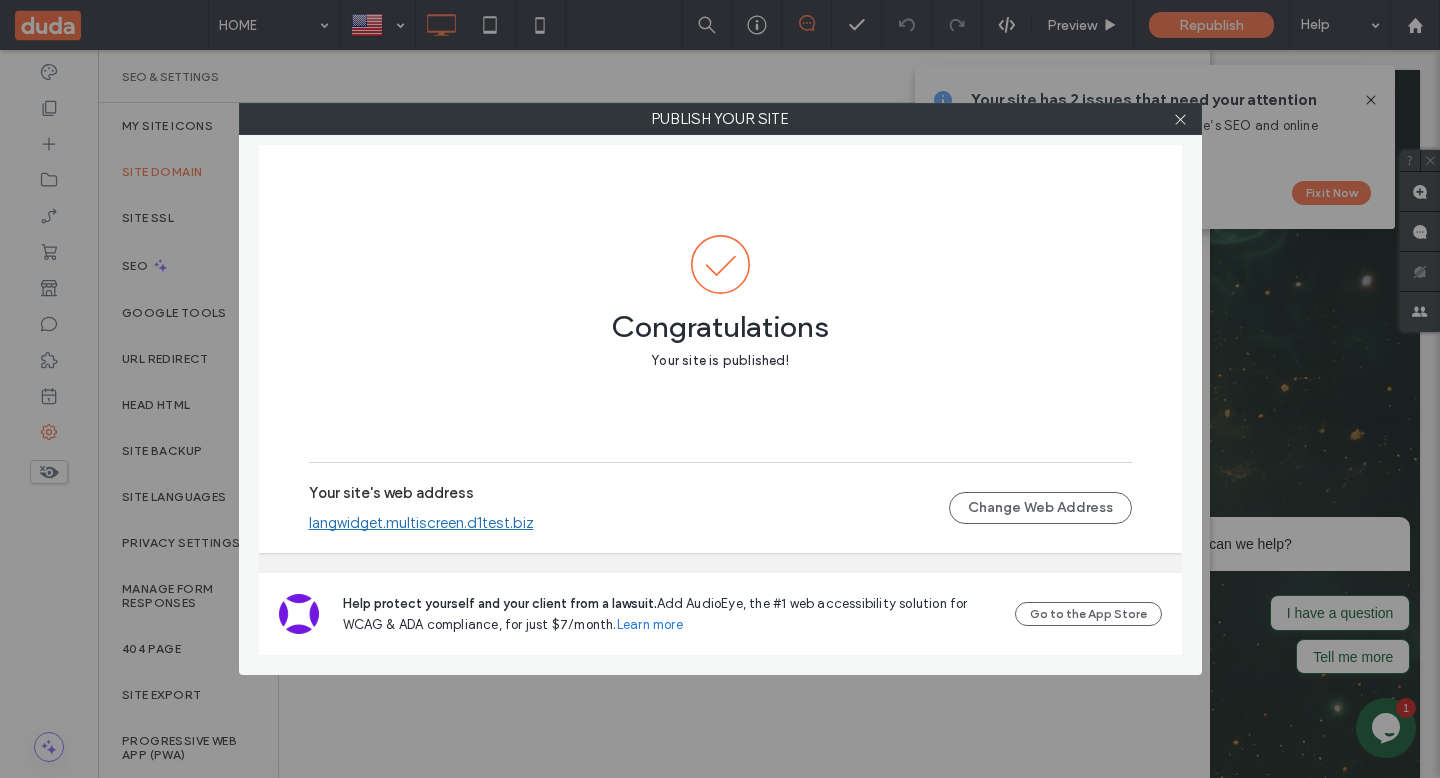 drag, startPoint x: 1185, startPoint y: 120, endPoint x: 1114, endPoint y: 157, distance: 80.06248 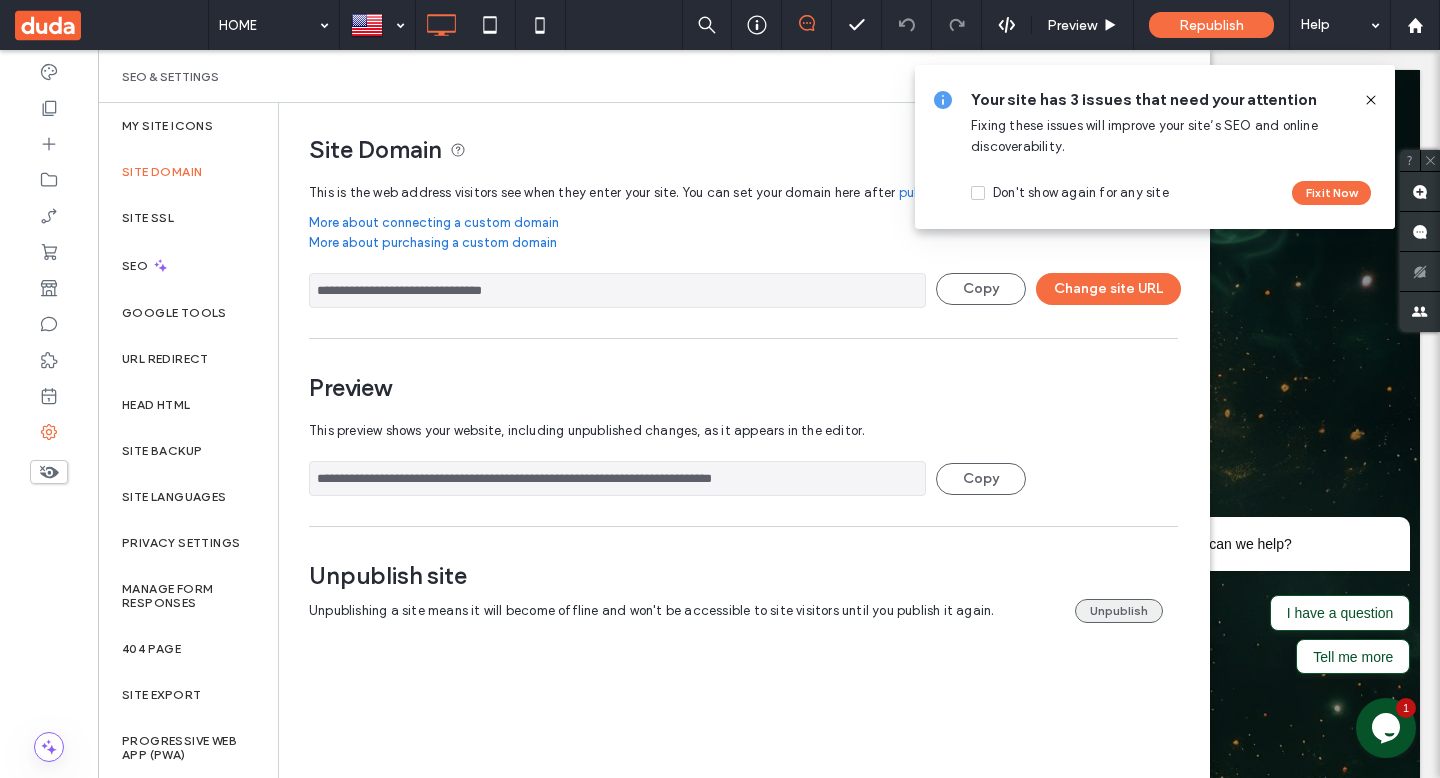 click on "Unpublish" at bounding box center (1119, 611) 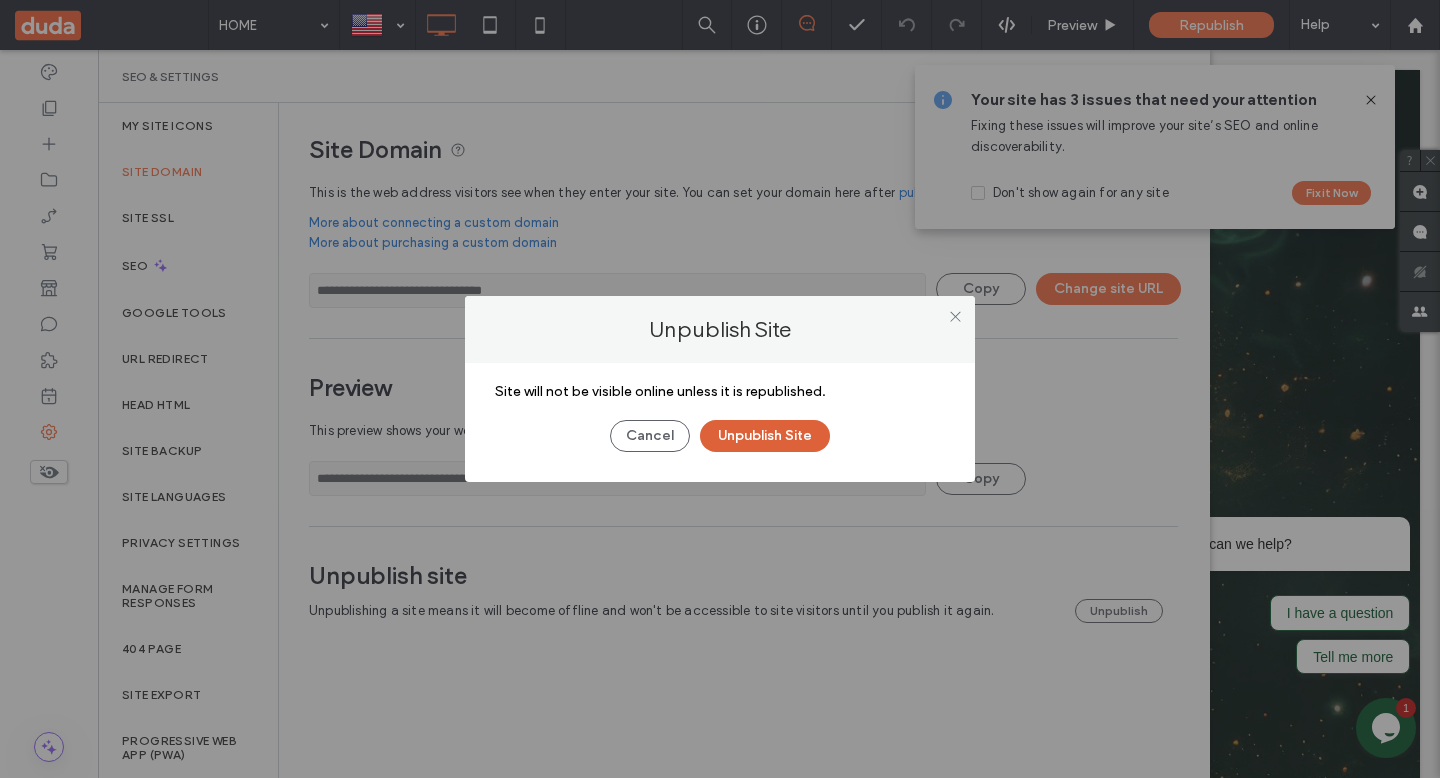 click on "Unpublish Site" at bounding box center [765, 436] 